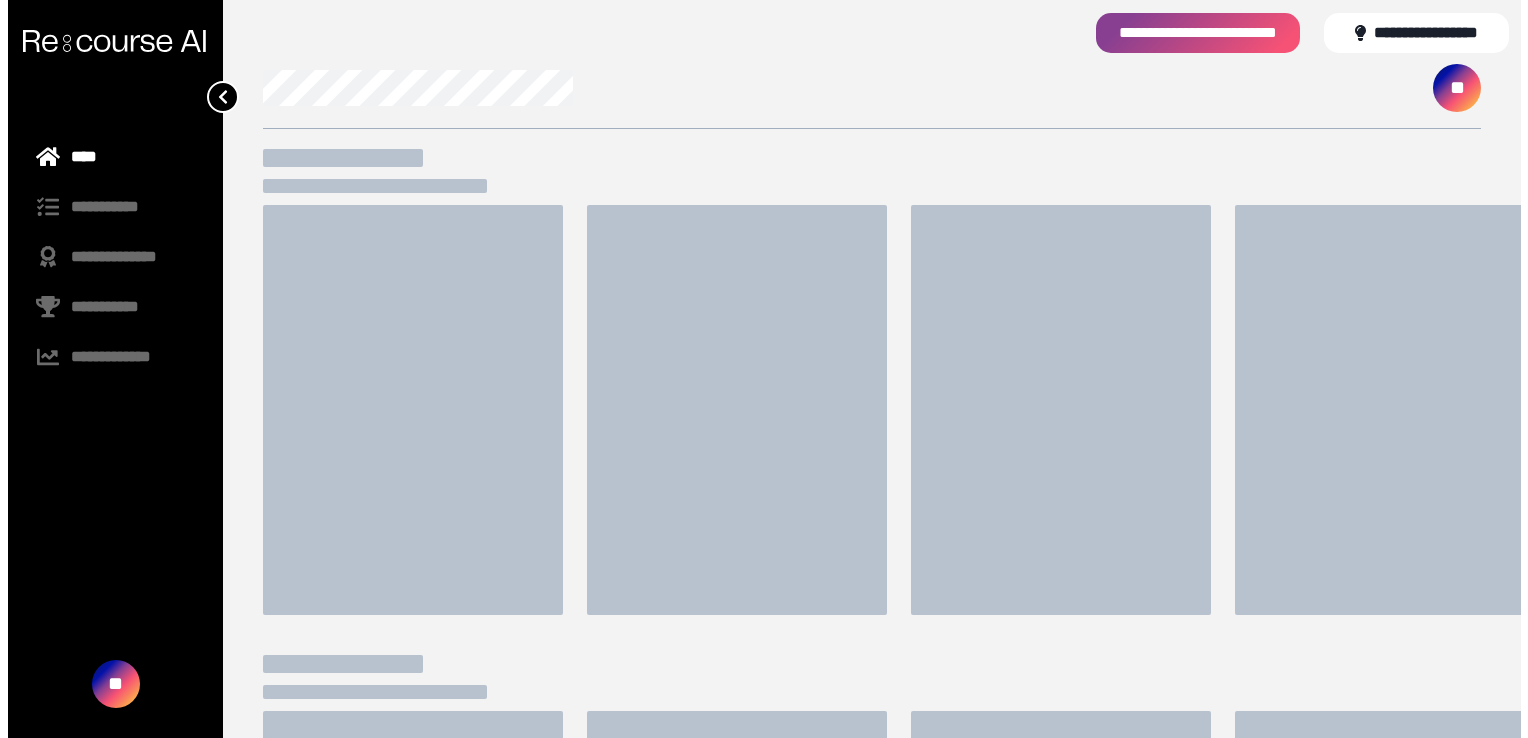 scroll, scrollTop: 0, scrollLeft: 0, axis: both 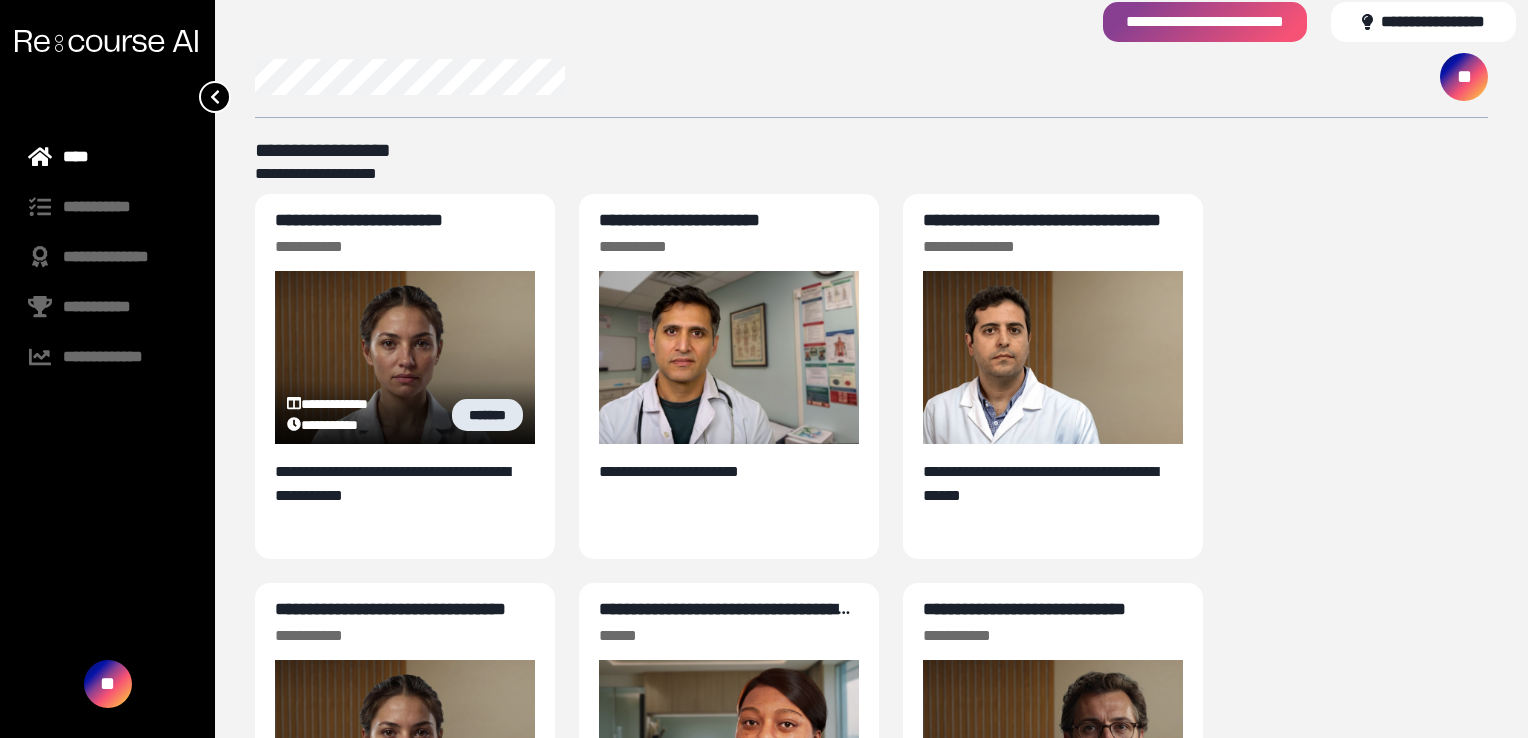click on "*******" at bounding box center [487, 415] 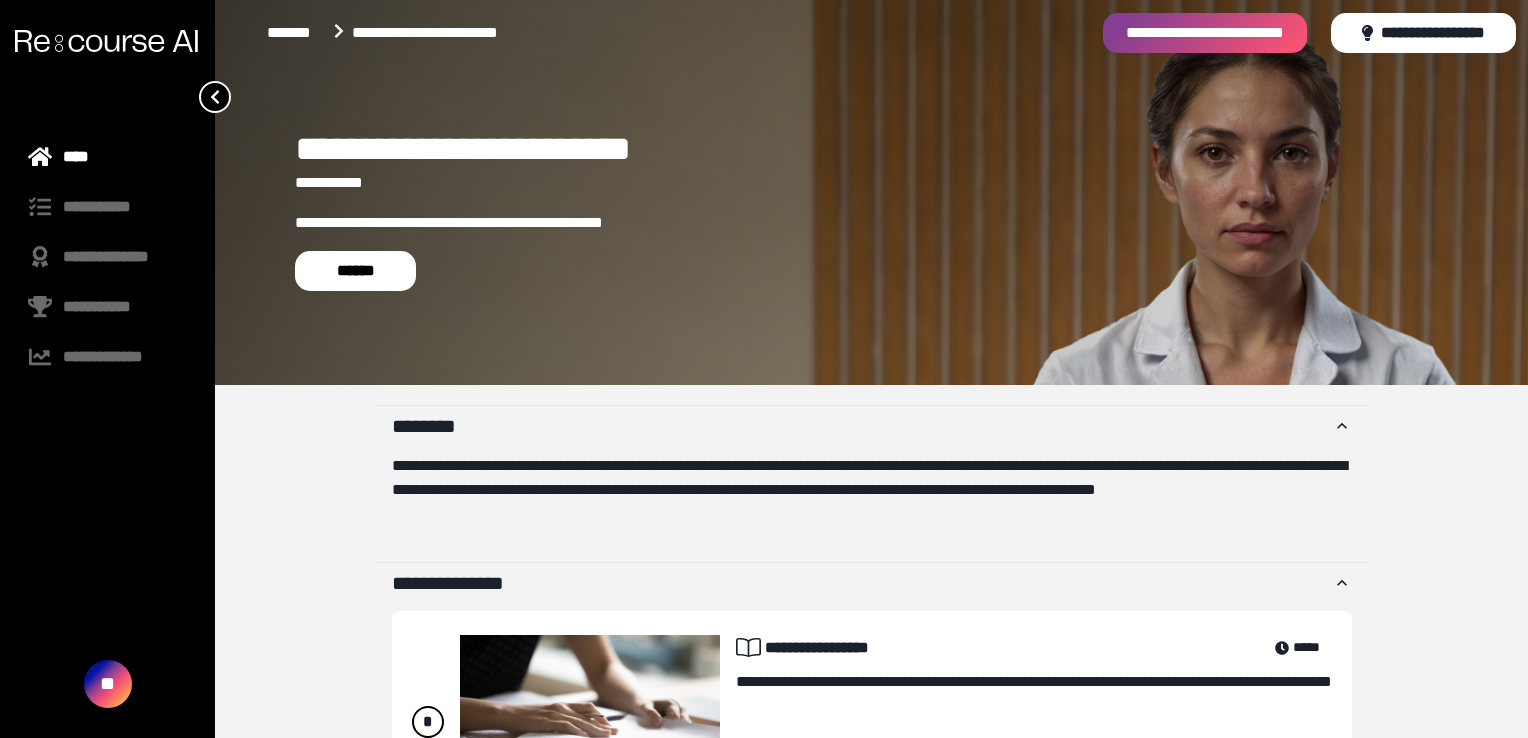 scroll, scrollTop: 100, scrollLeft: 0, axis: vertical 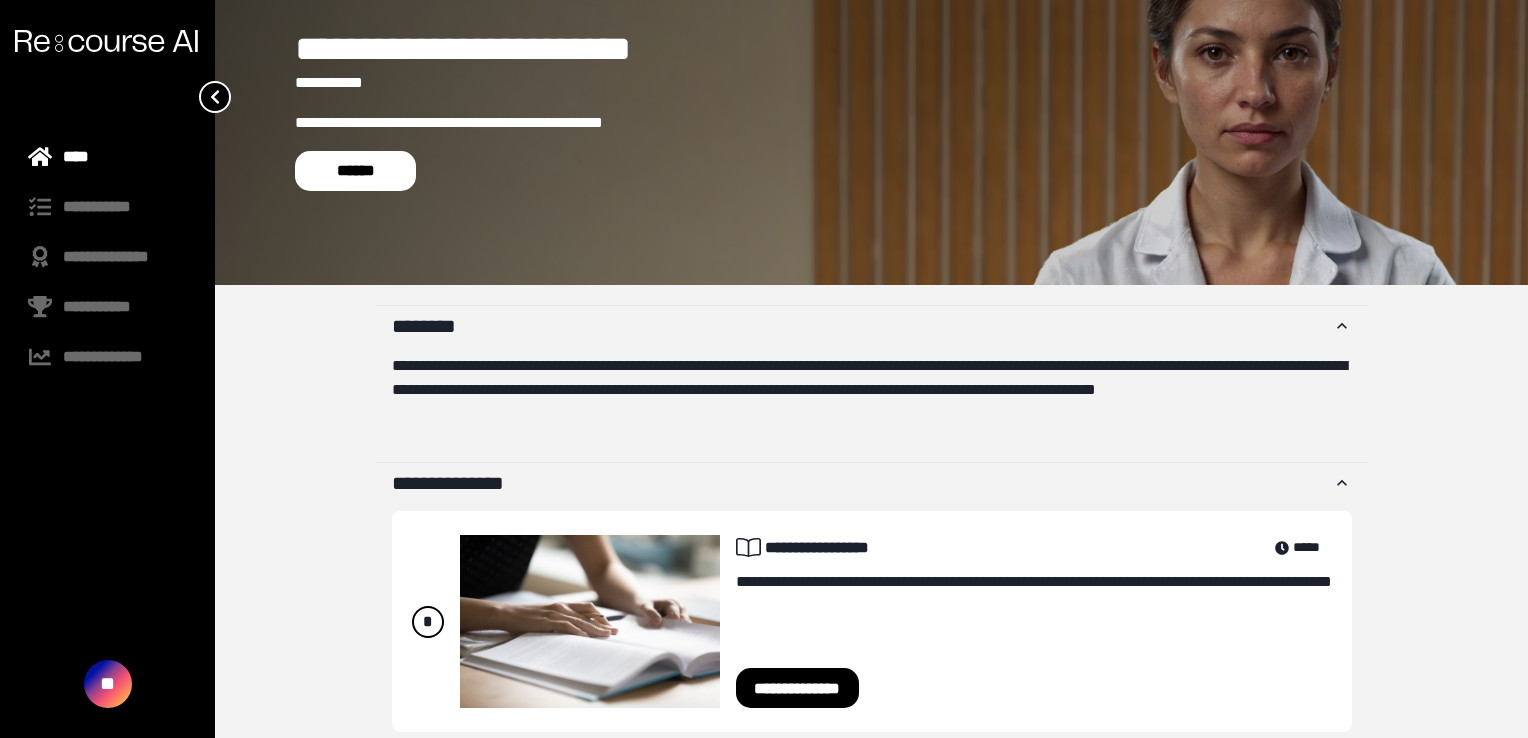 click on "****" at bounding box center [107, 157] 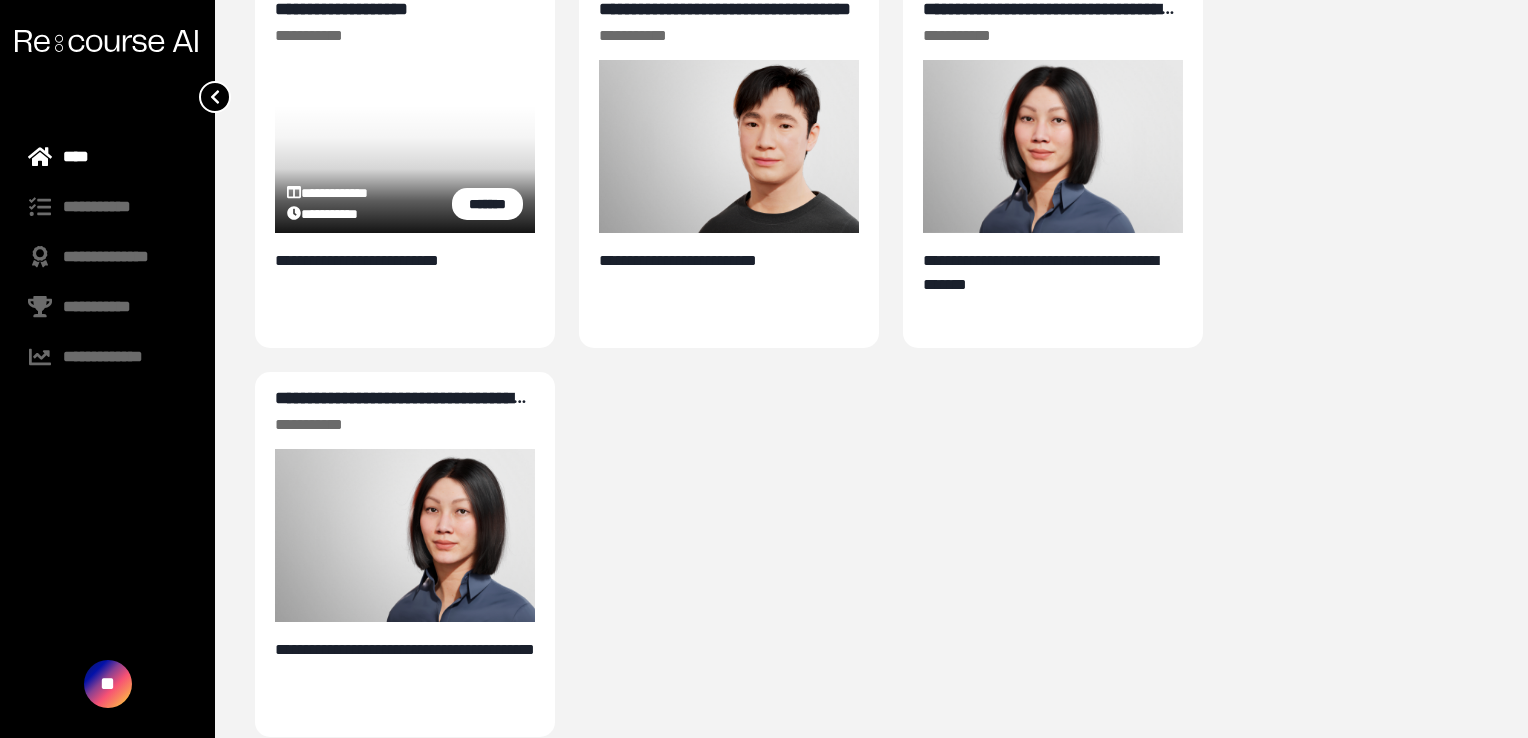 scroll, scrollTop: 1006, scrollLeft: 0, axis: vertical 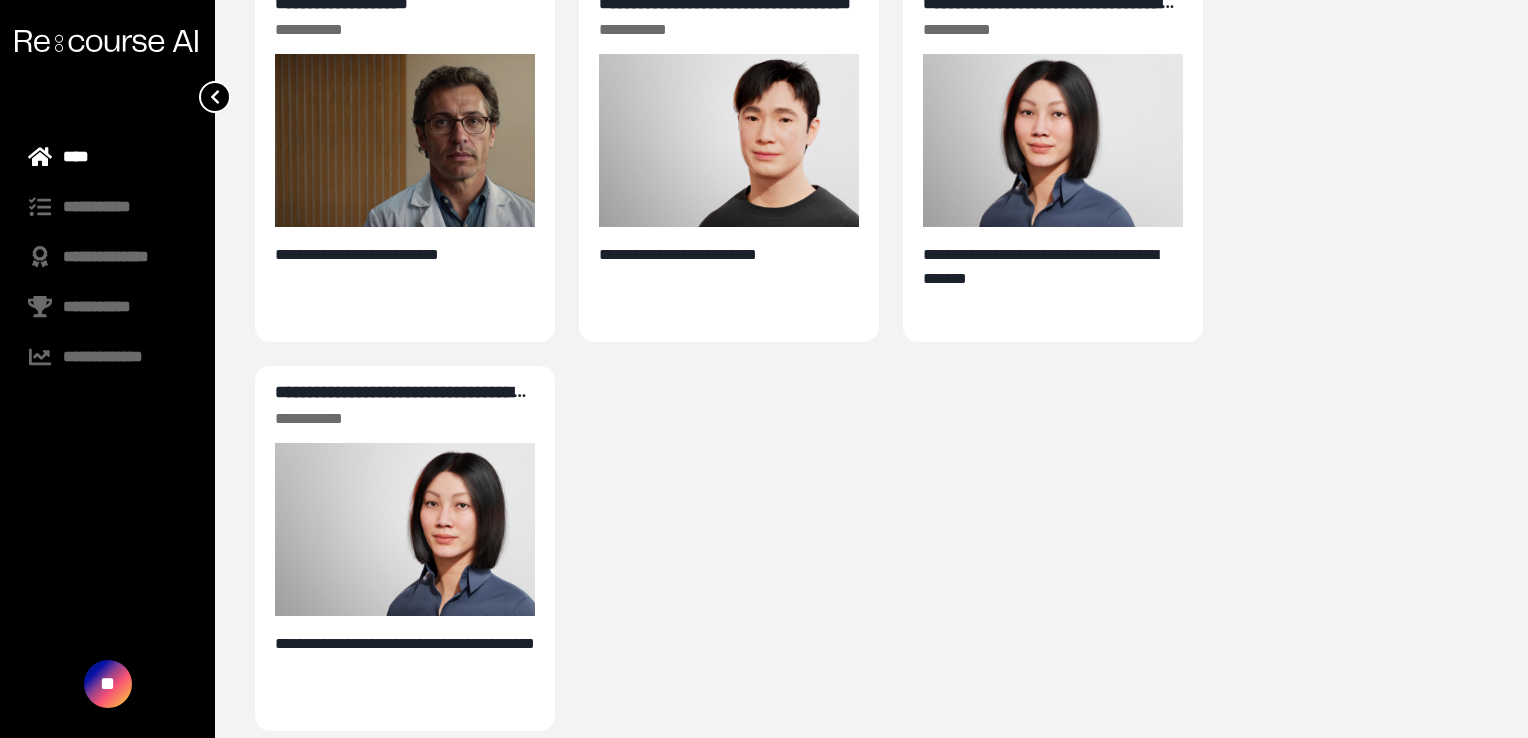 click on "**********" at bounding box center (871, -35) 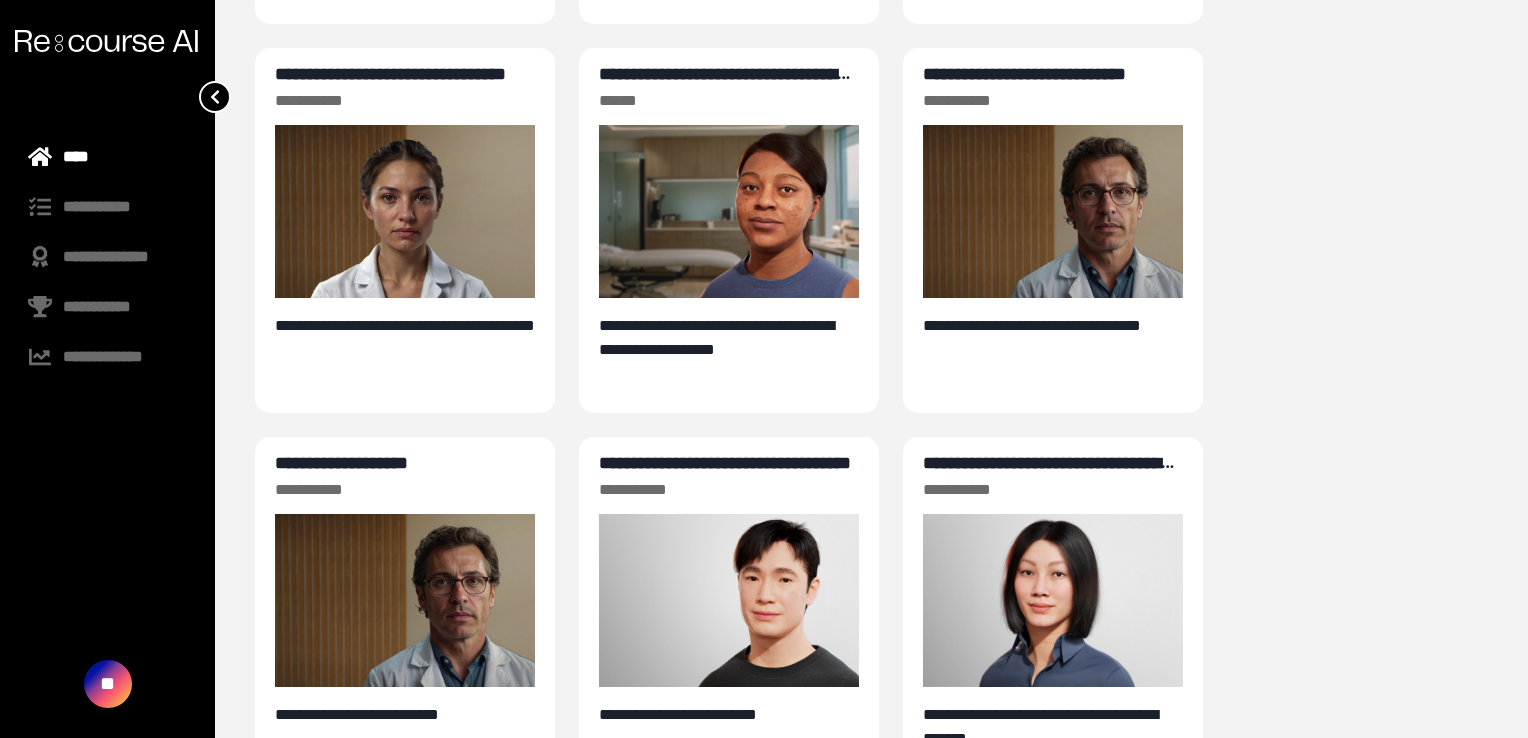 scroll, scrollTop: 502, scrollLeft: 0, axis: vertical 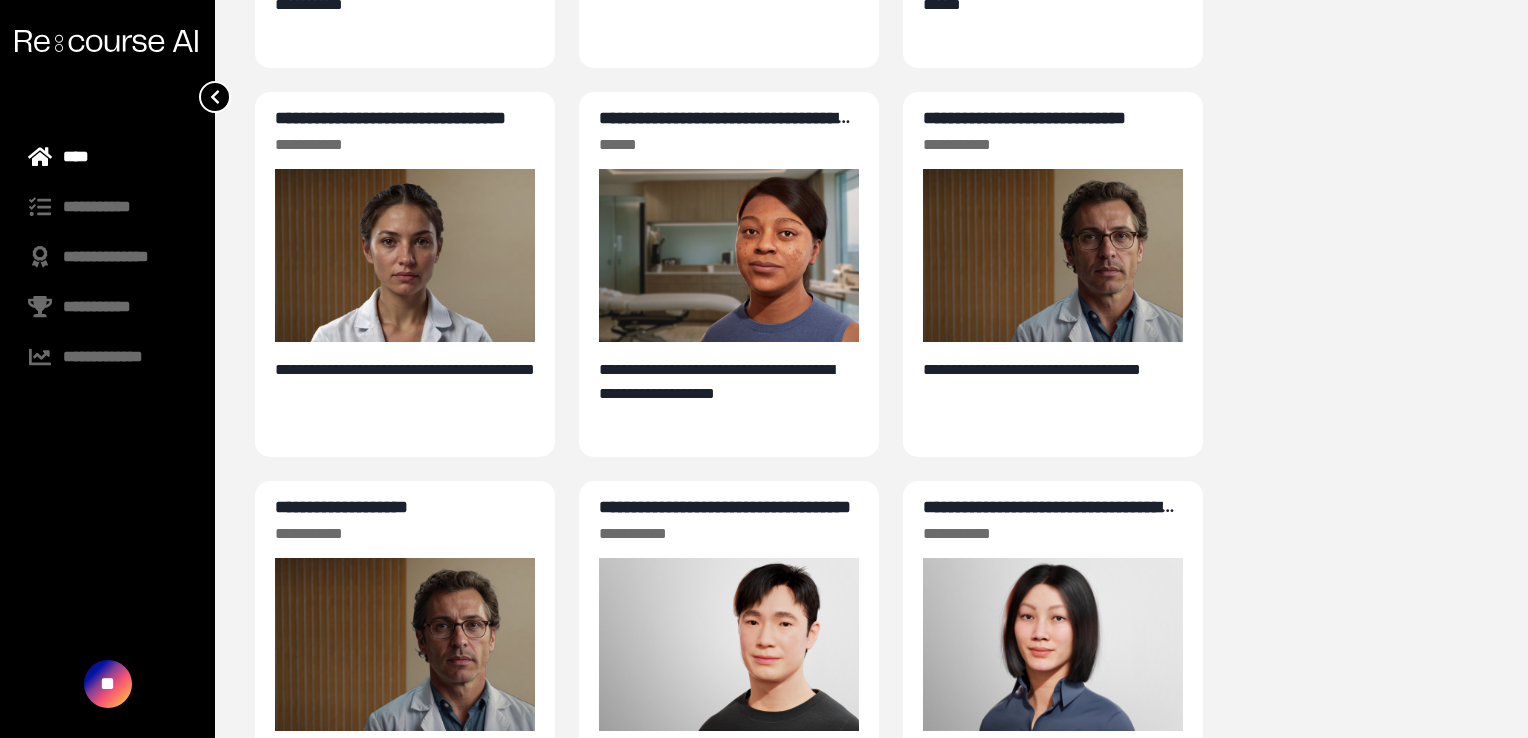 click on "**********" at bounding box center [871, 469] 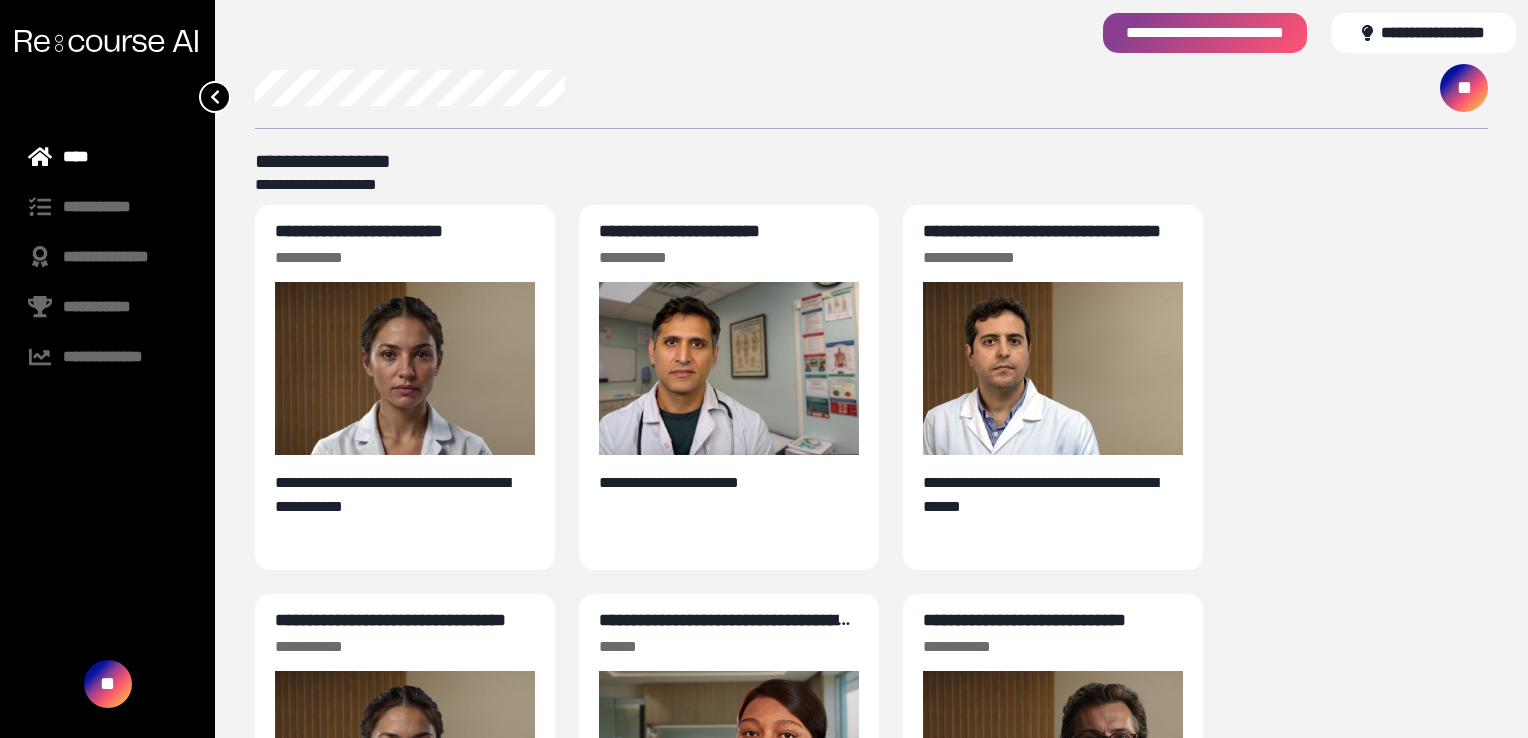 scroll, scrollTop: 11, scrollLeft: 0, axis: vertical 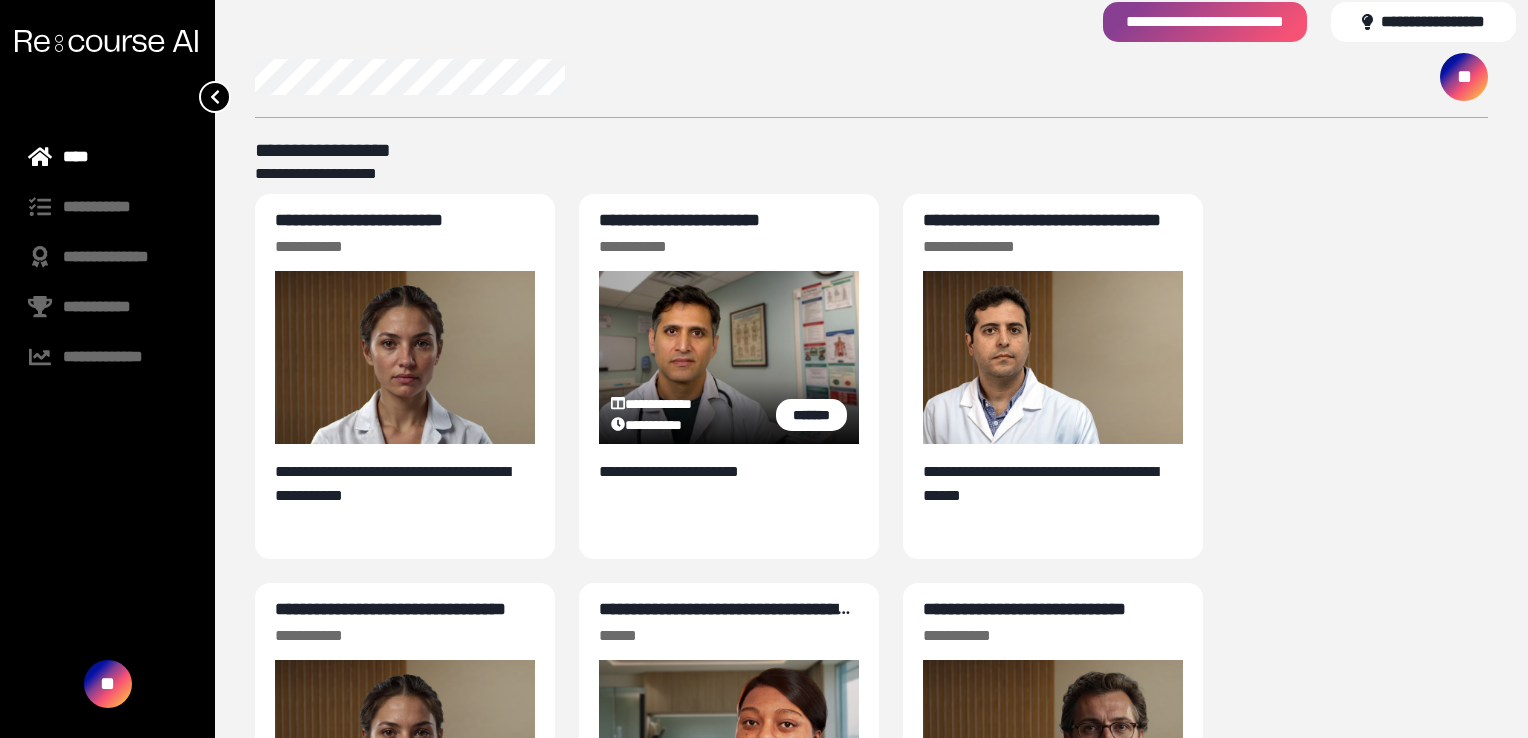 click on "**********" at bounding box center (679, 220) 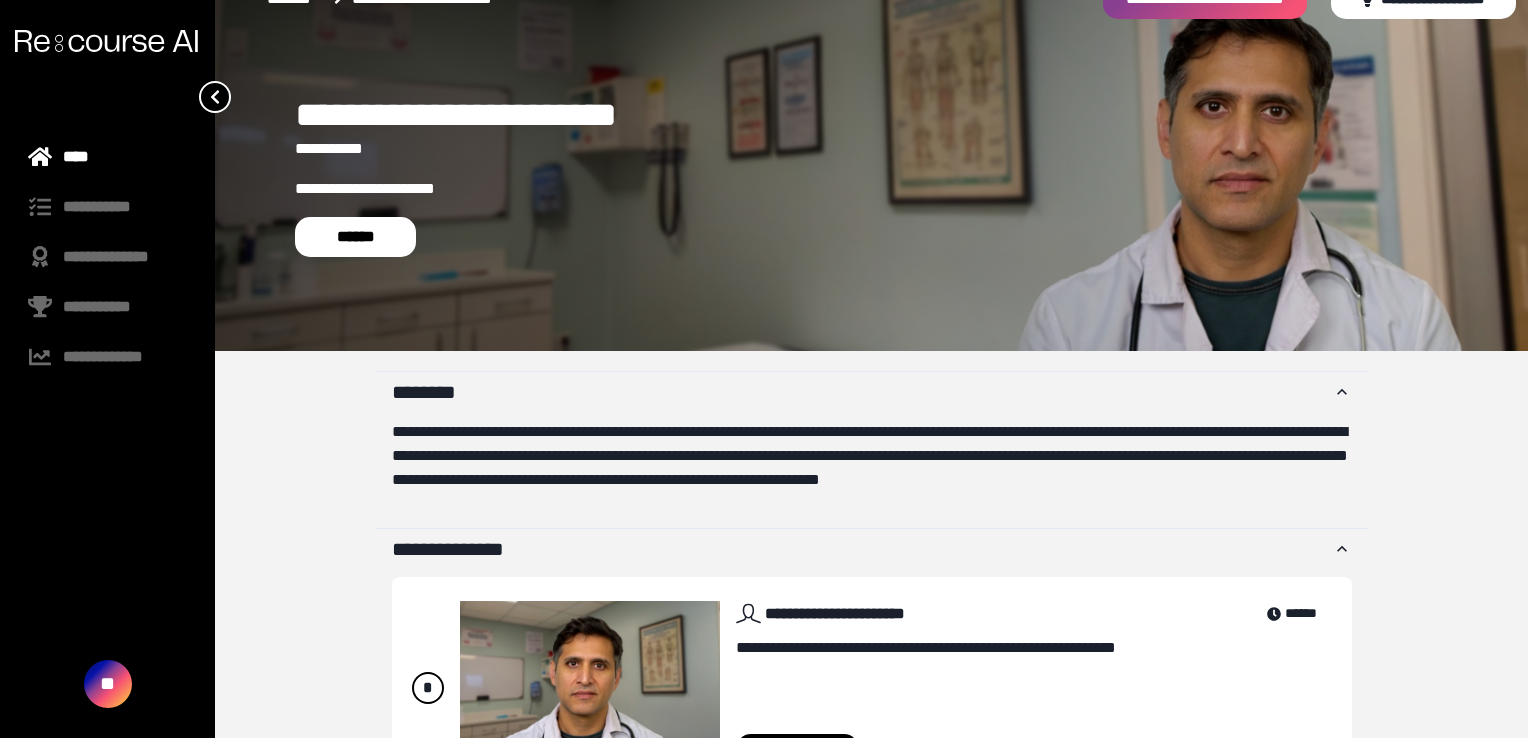 scroll, scrollTop: 32, scrollLeft: 0, axis: vertical 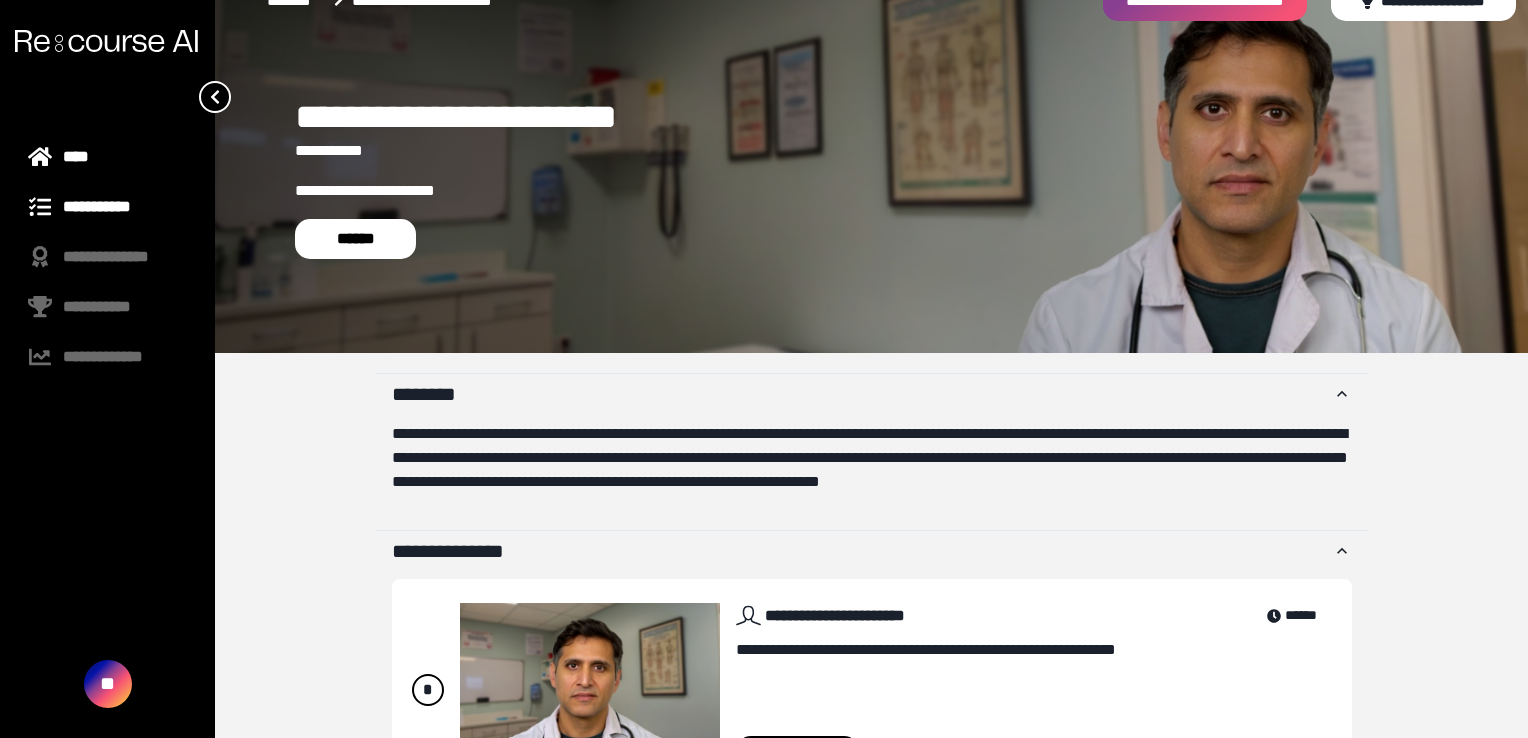 click on "**********" at bounding box center (107, 207) 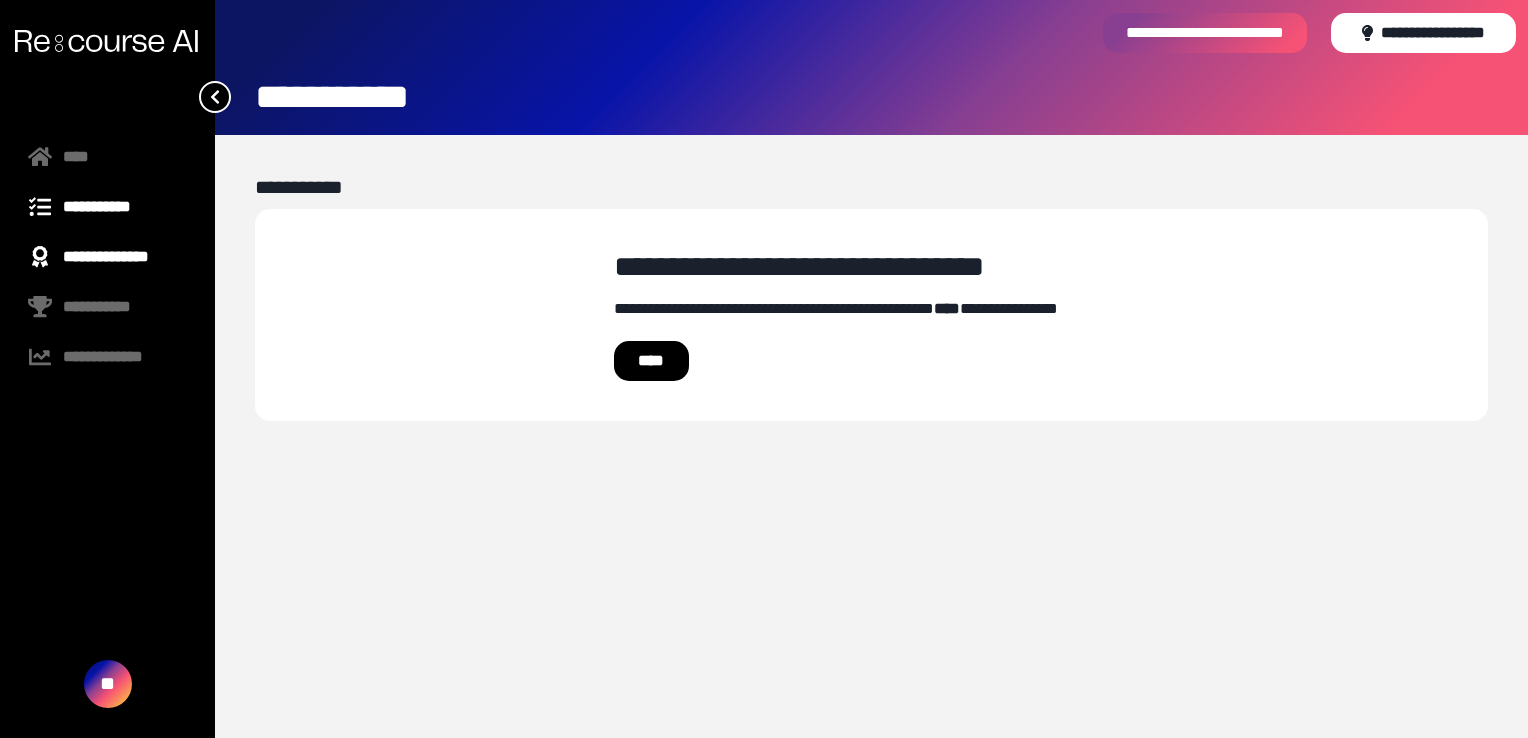 click on "**********" at bounding box center [107, 257] 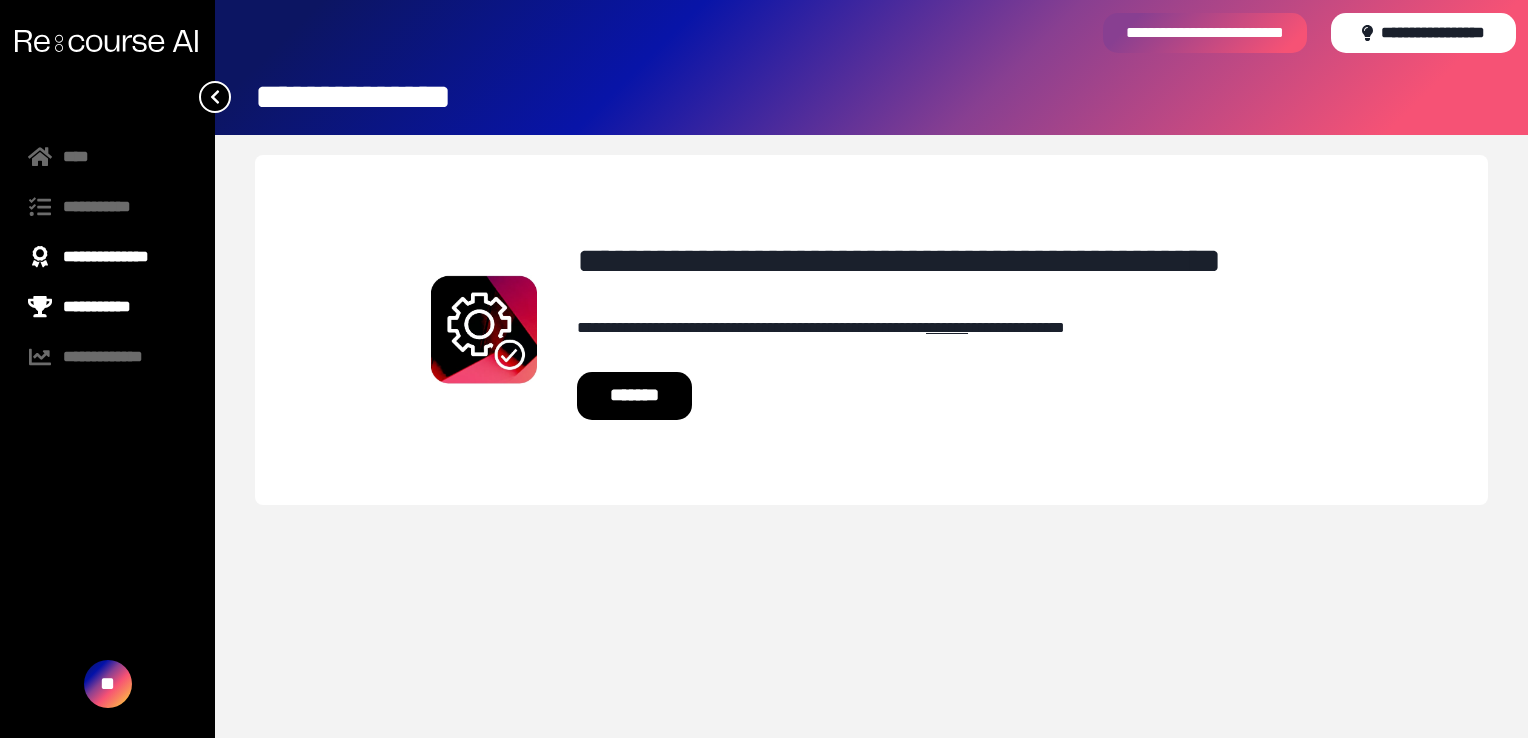 click on "**********" at bounding box center (107, 307) 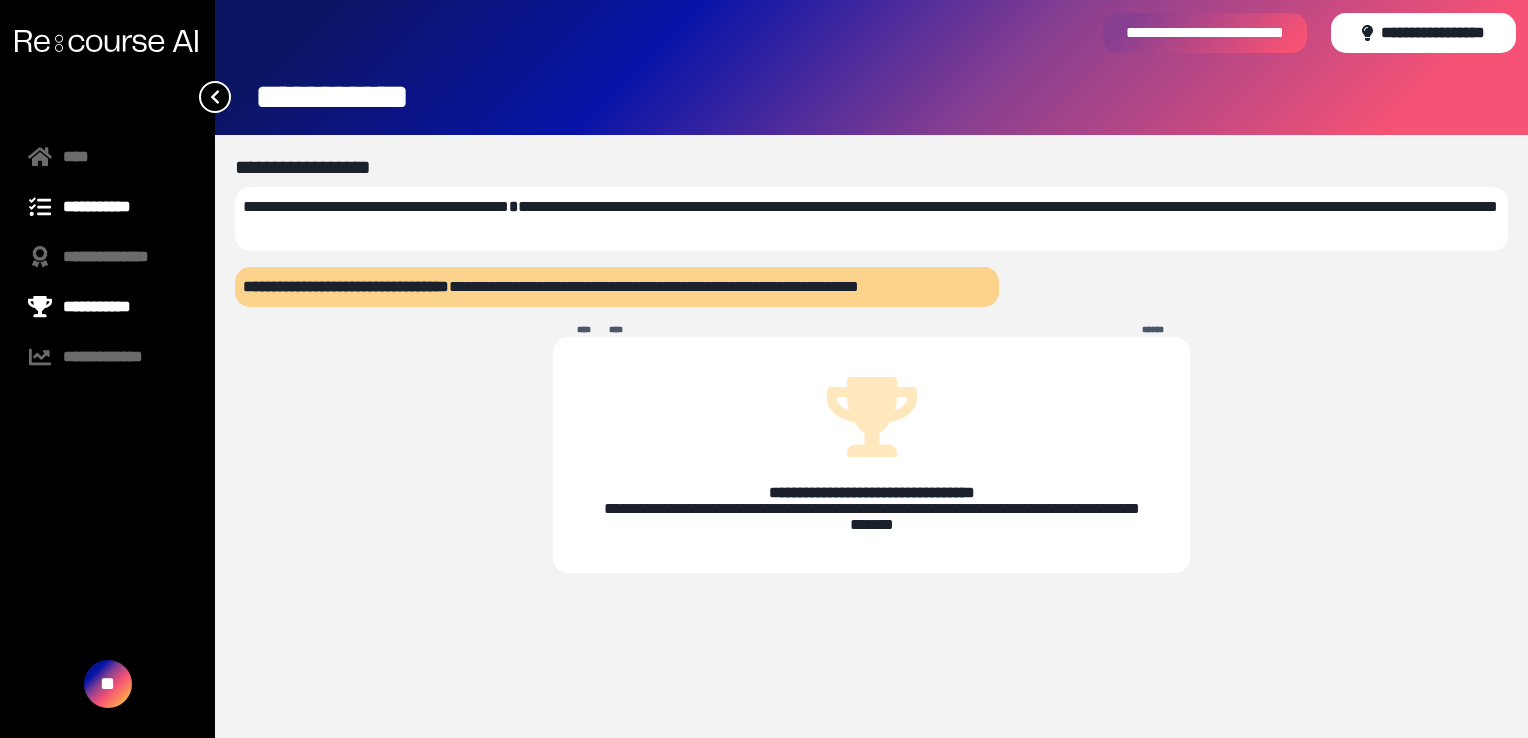 click on "**********" at bounding box center (107, 207) 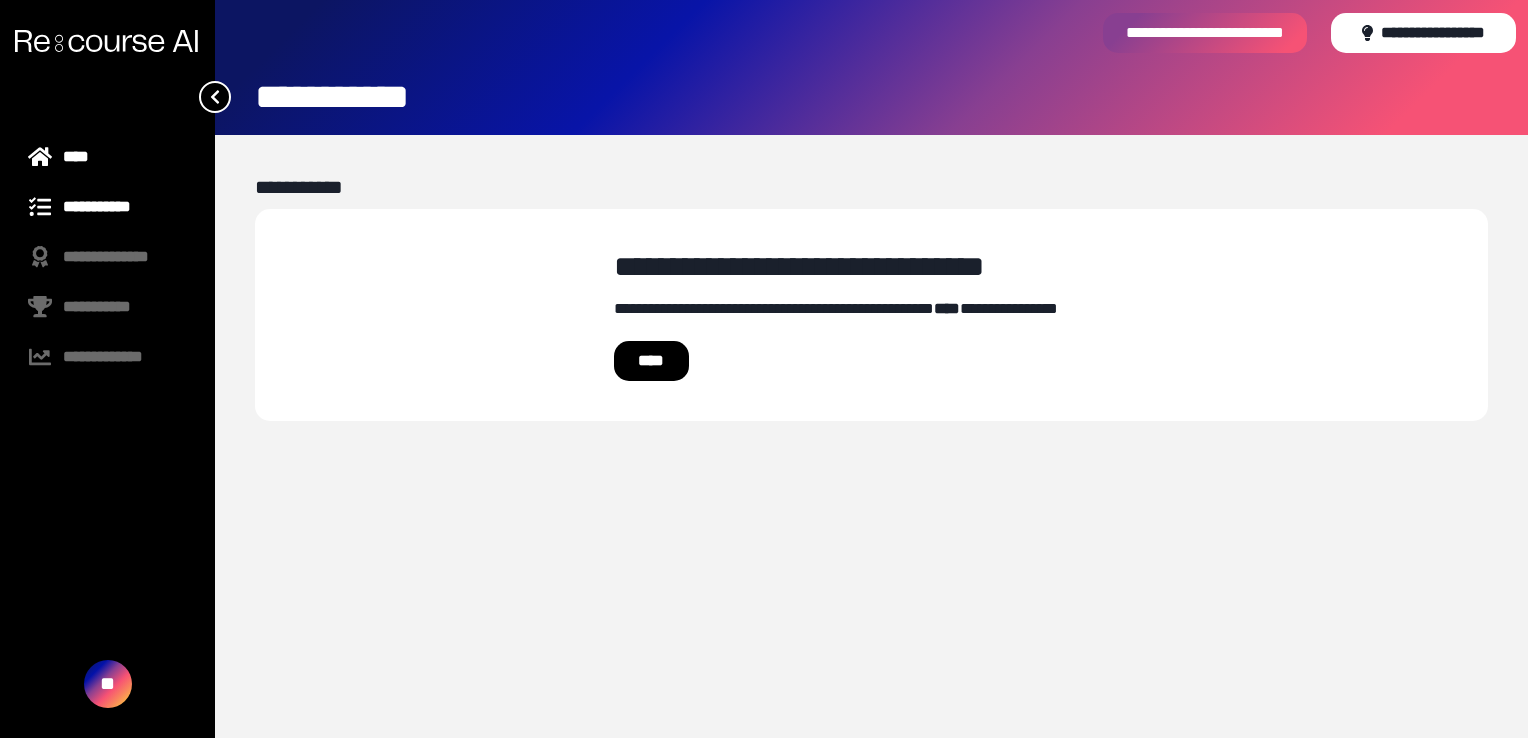 click on "****" at bounding box center (107, 157) 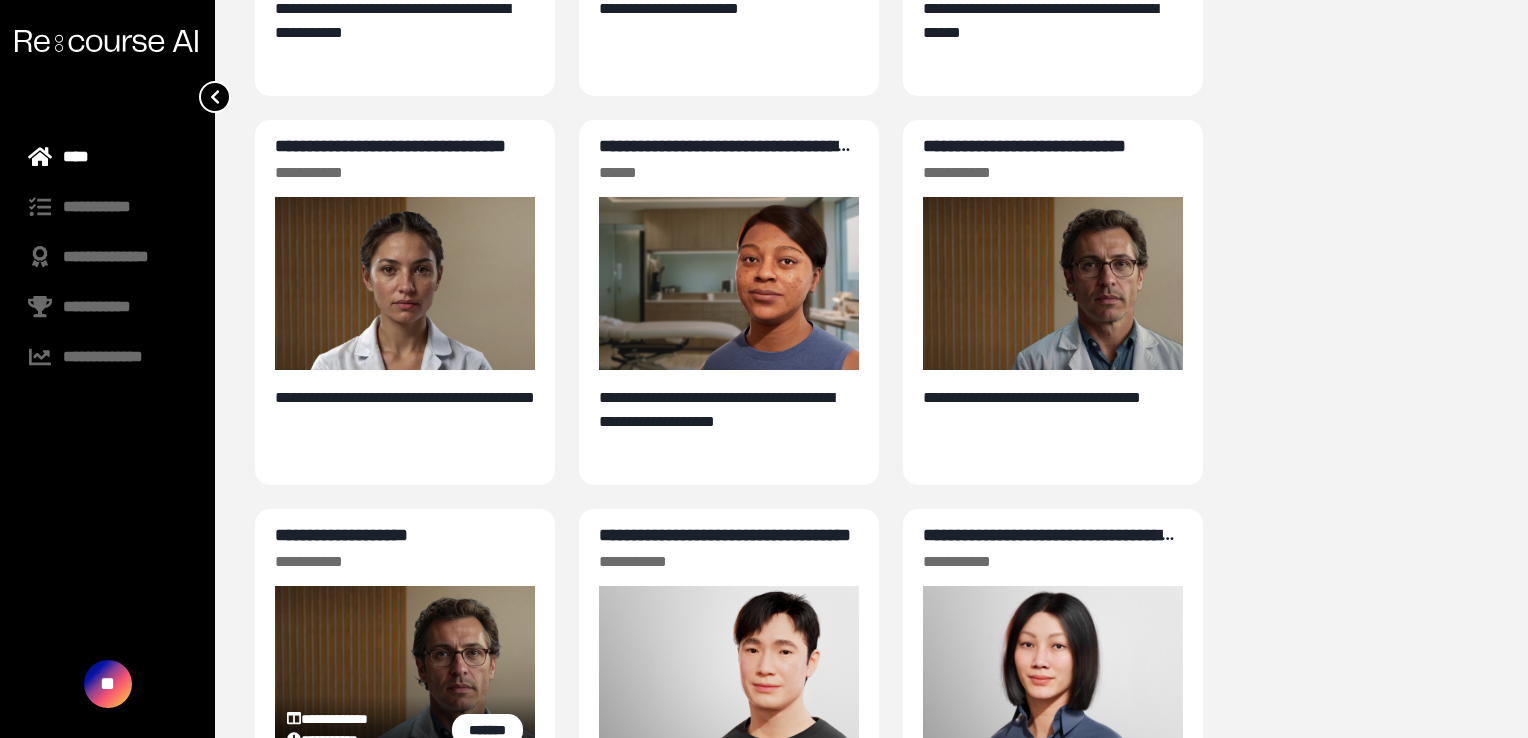 scroll, scrollTop: 472, scrollLeft: 0, axis: vertical 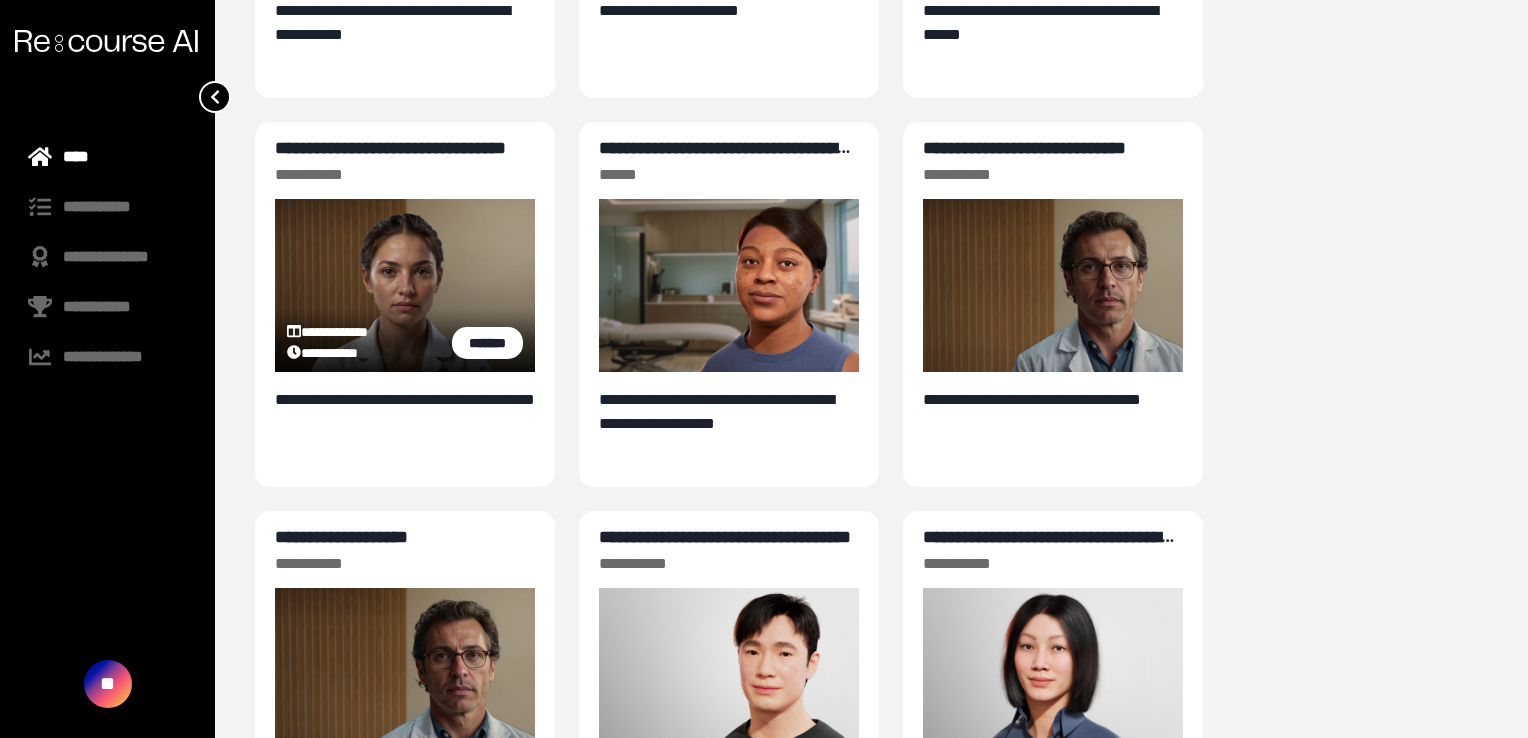 click on "**********" at bounding box center (390, 148) 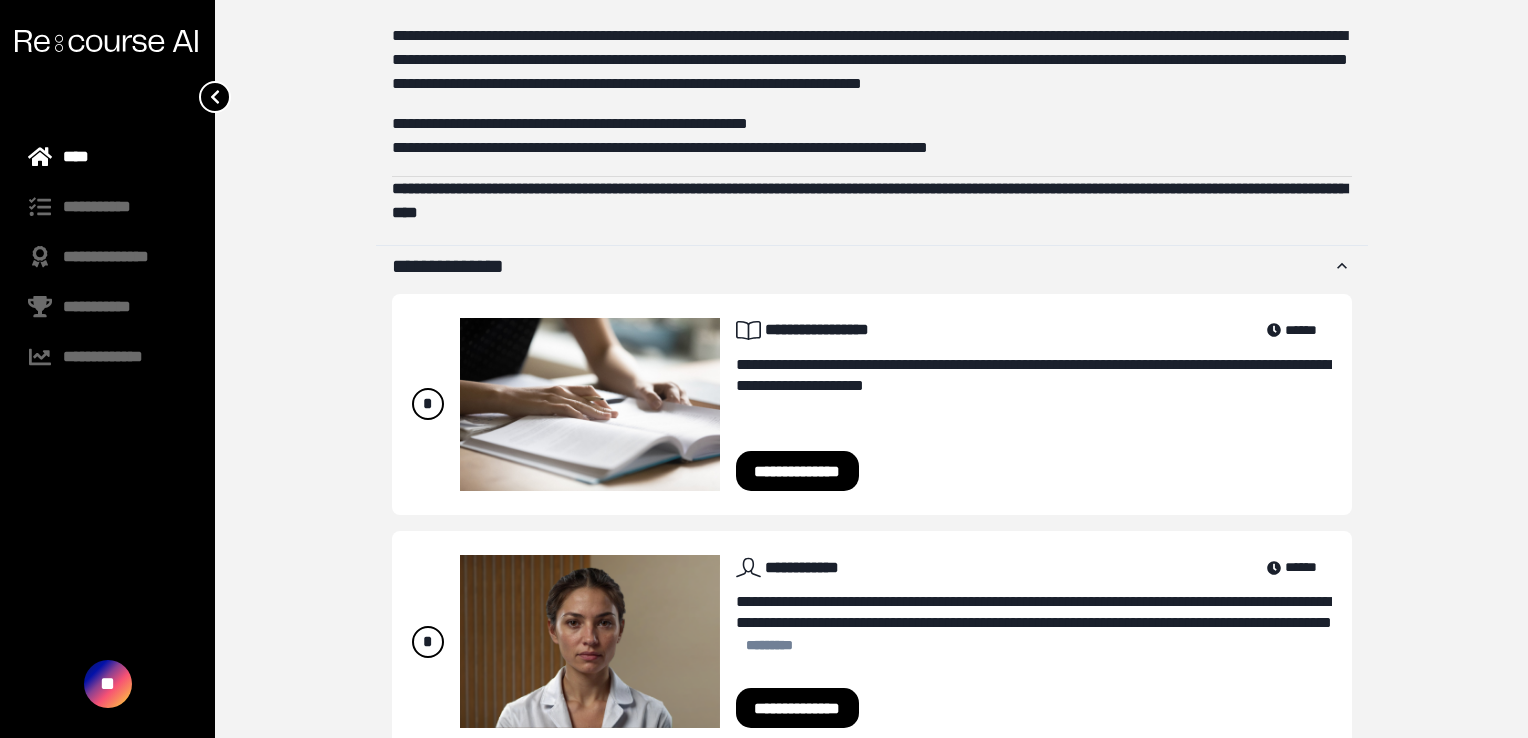 scroll, scrollTop: 604, scrollLeft: 0, axis: vertical 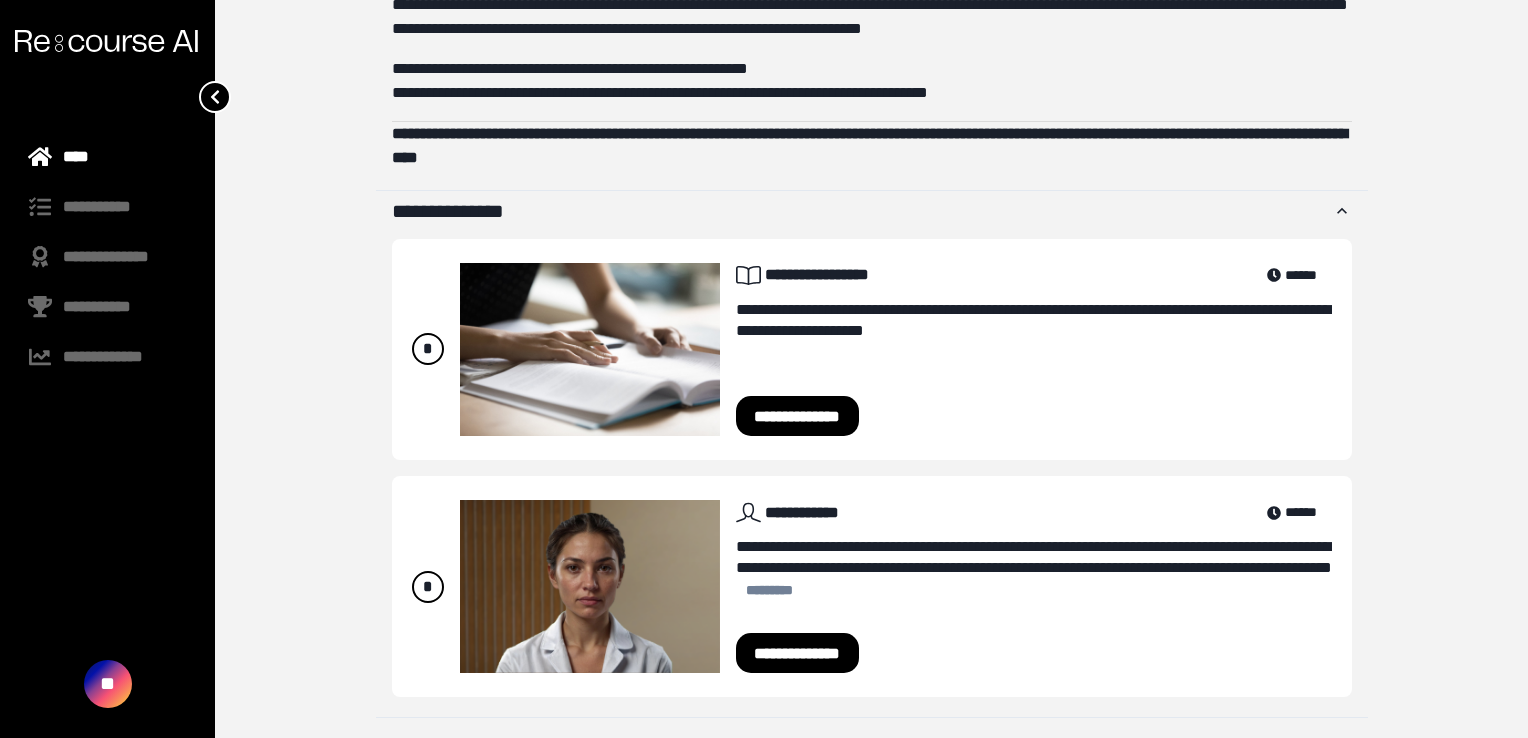 click on "**********" at bounding box center [798, 416] 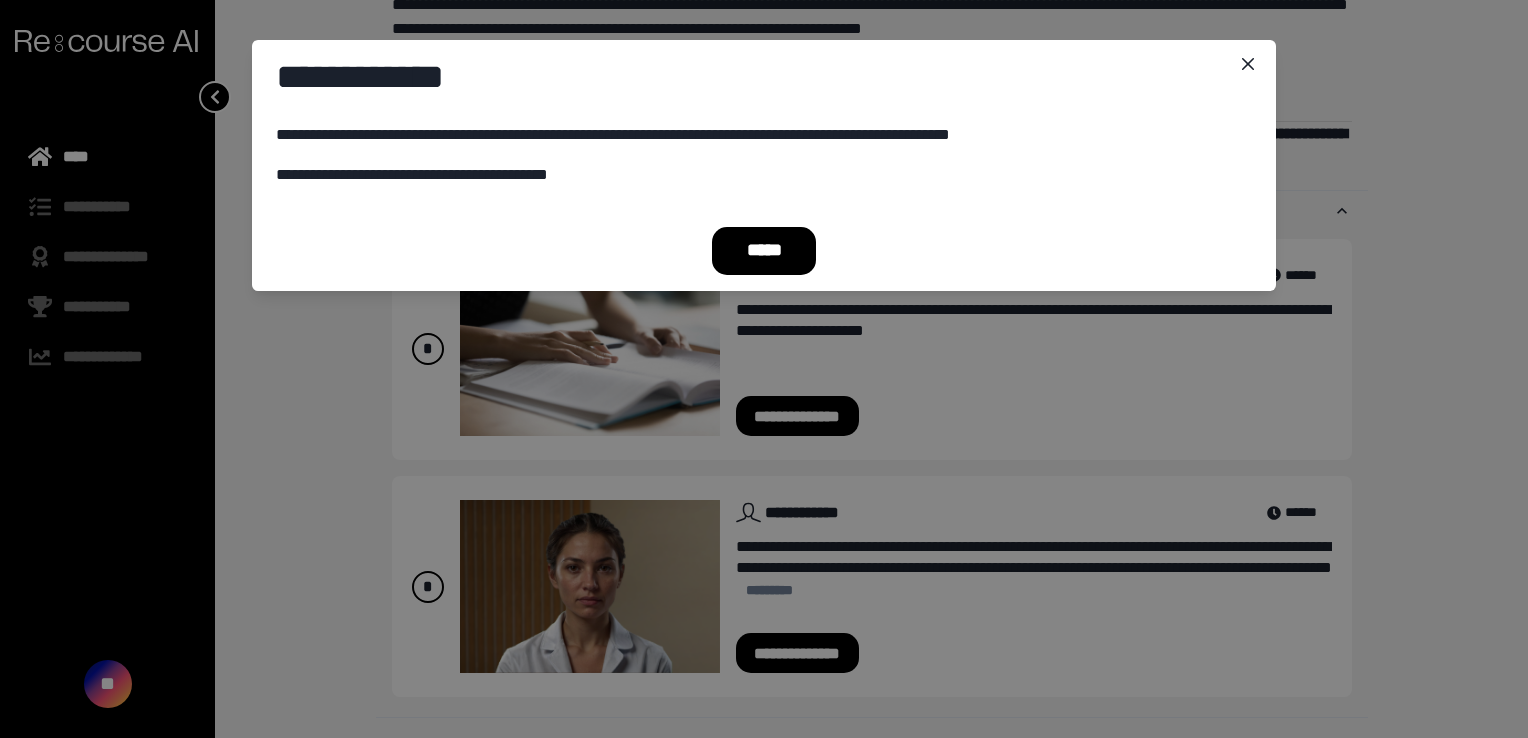click on "*****" at bounding box center (764, 251) 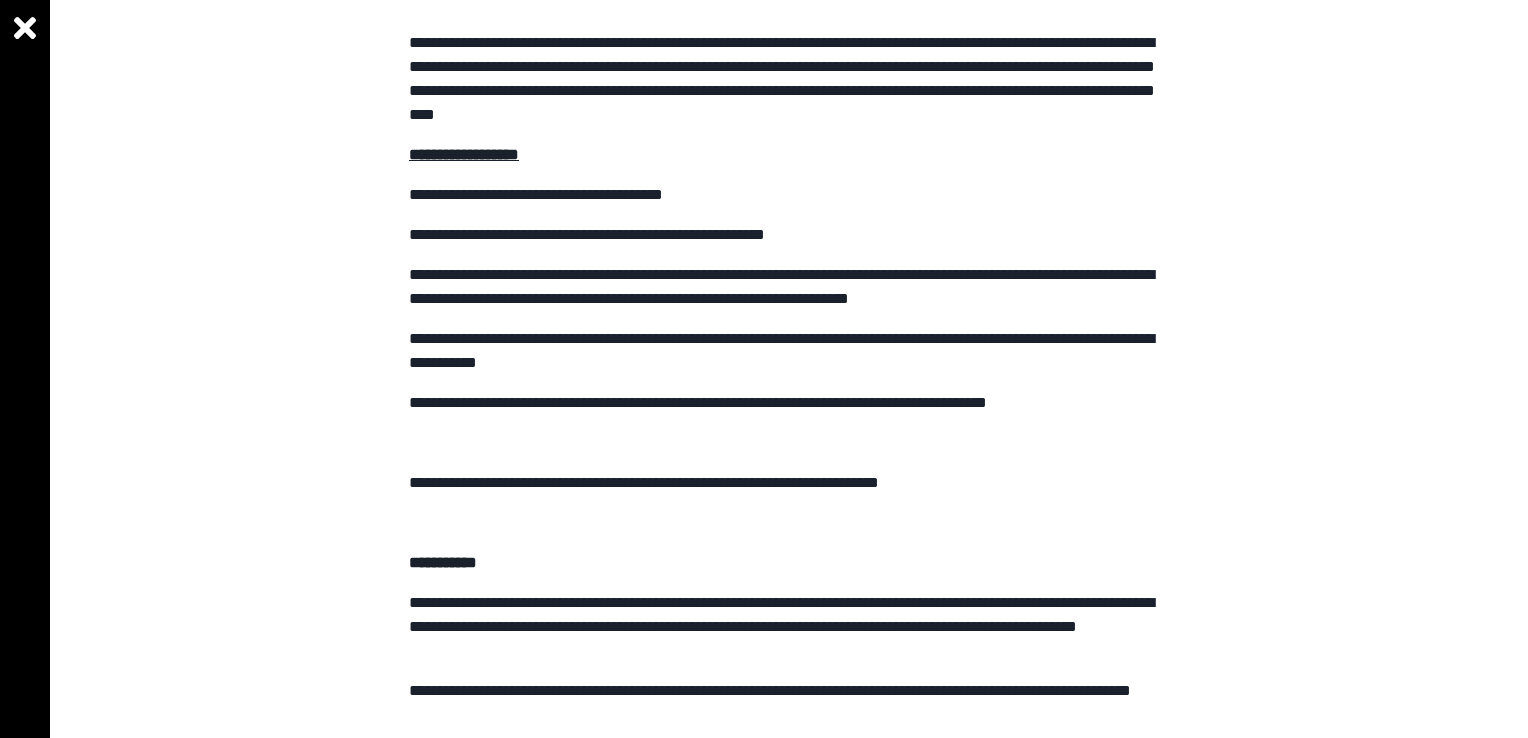 scroll, scrollTop: 626, scrollLeft: 0, axis: vertical 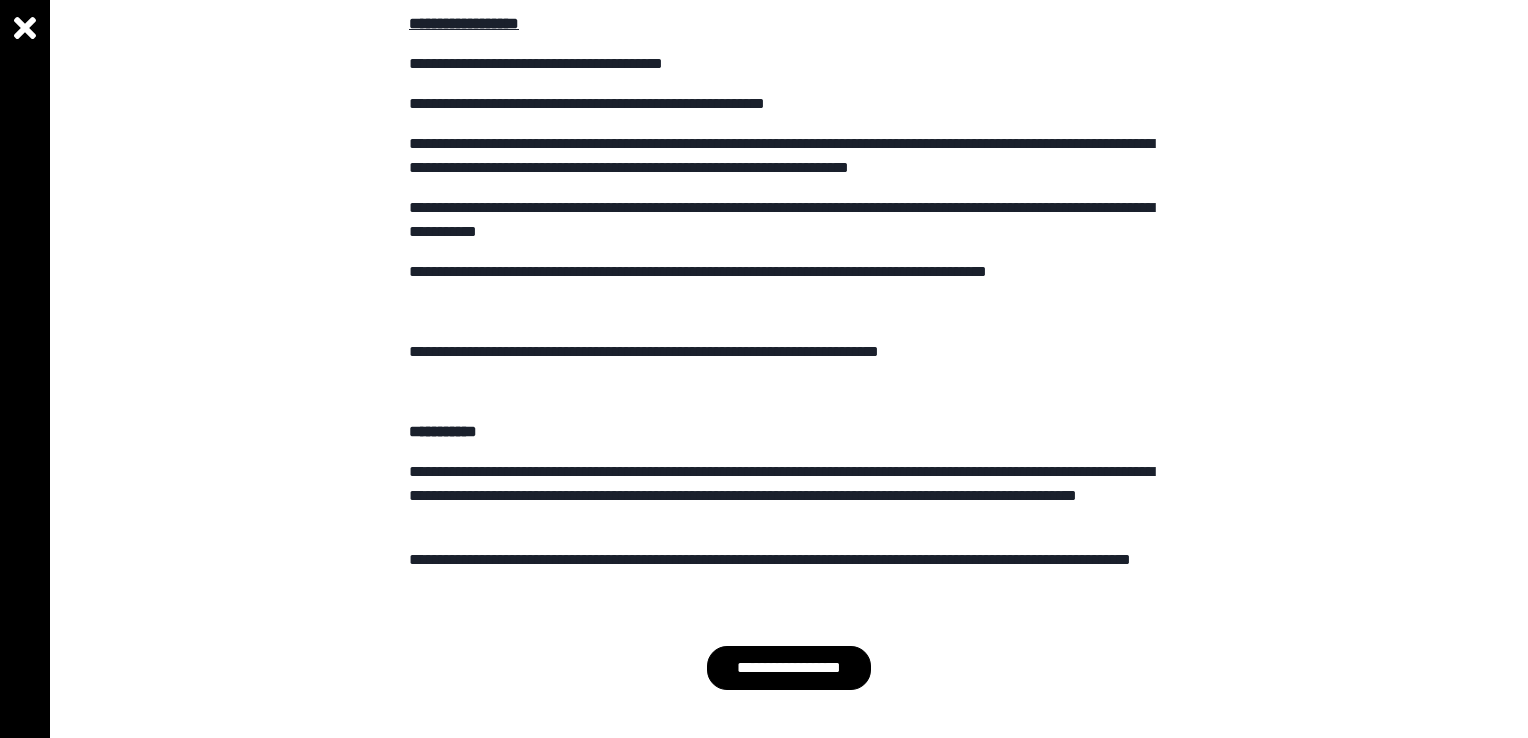 click on "**********" at bounding box center [788, 668] 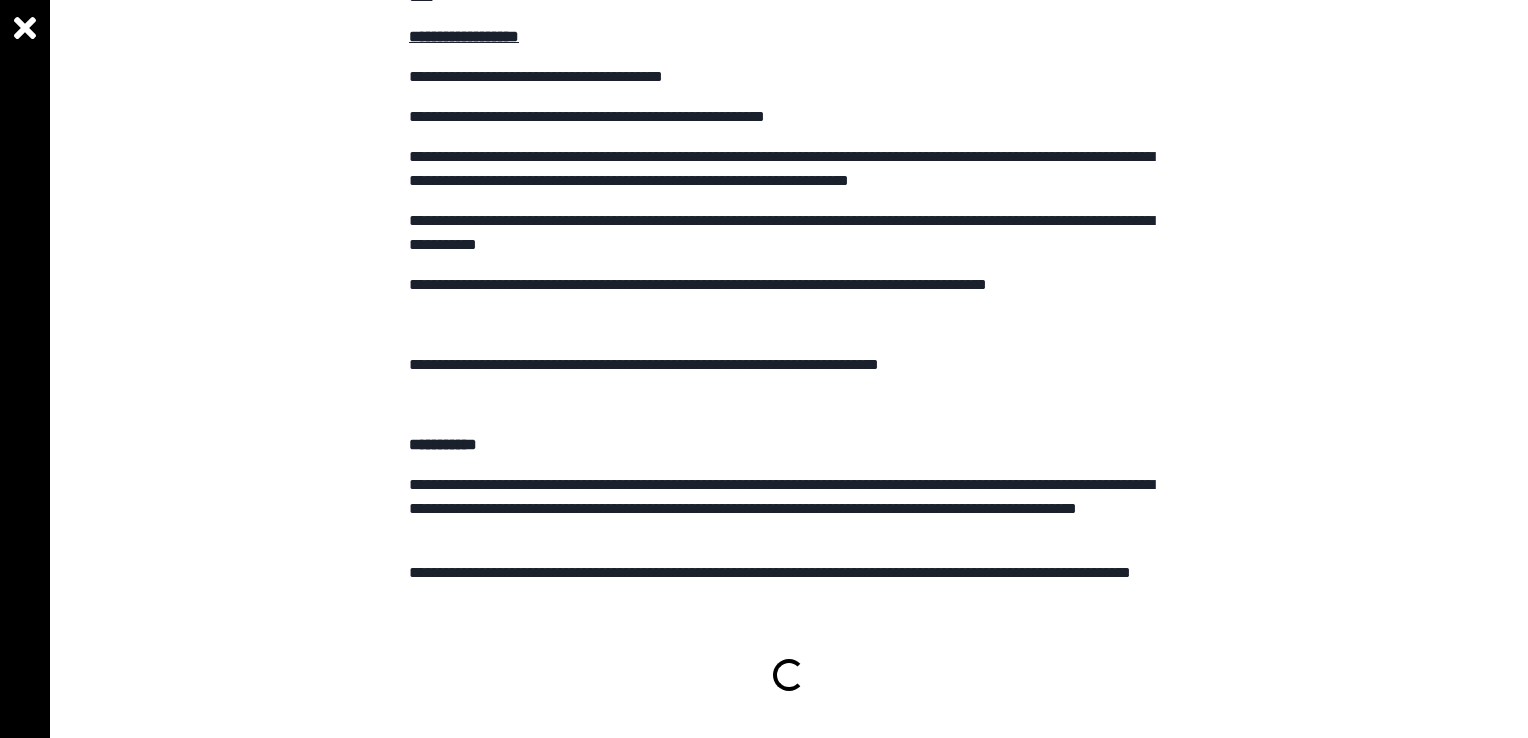 scroll, scrollTop: 605, scrollLeft: 0, axis: vertical 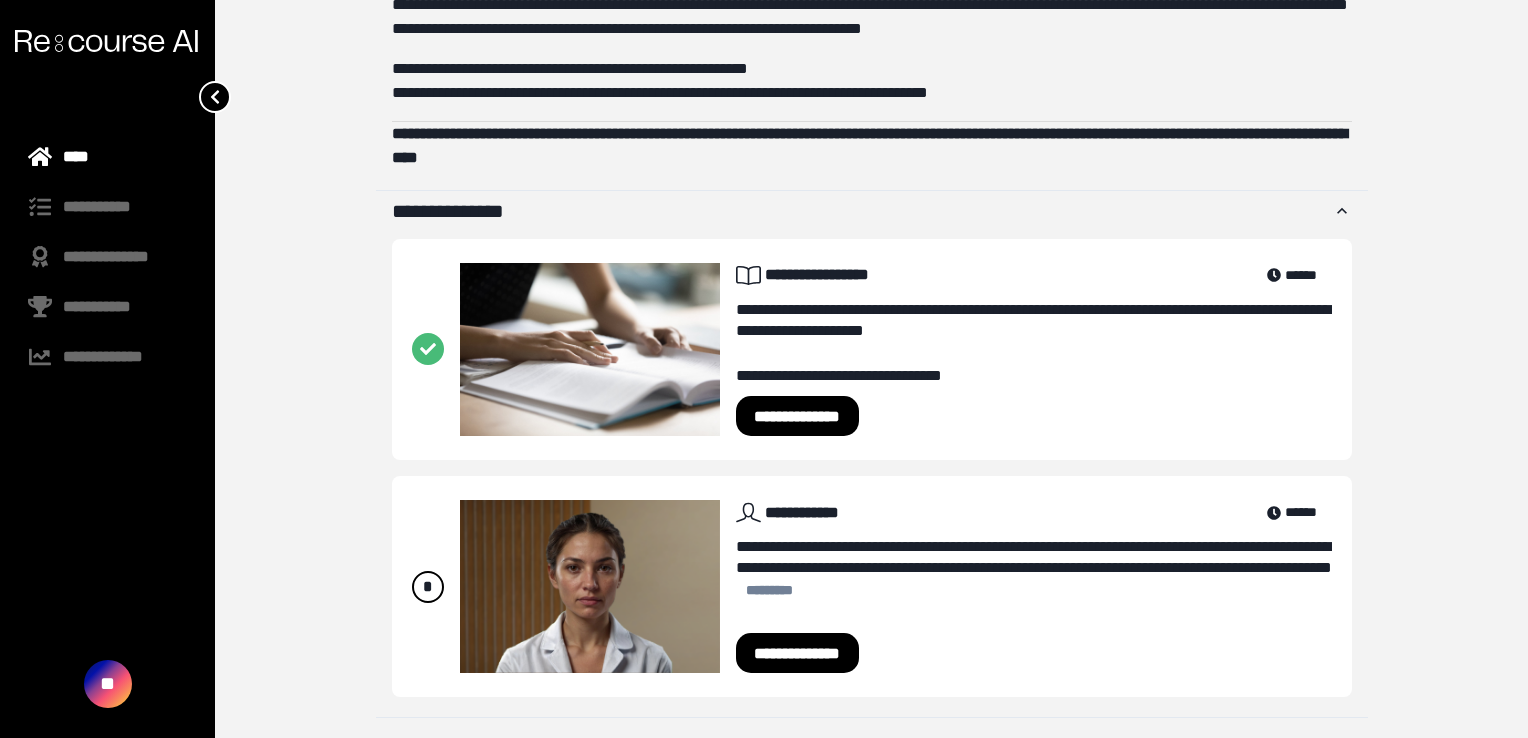 click on "**********" at bounding box center (798, 653) 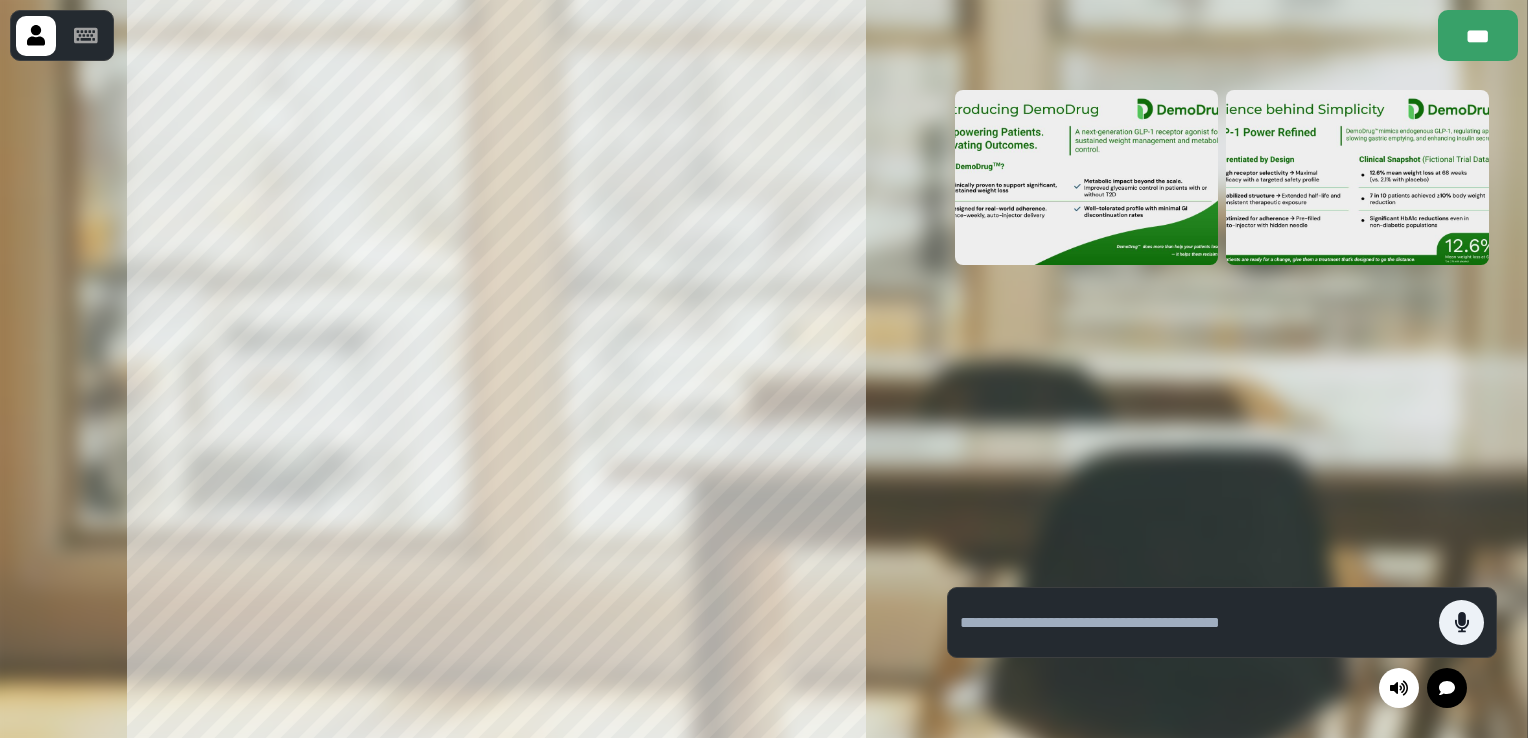 click at bounding box center (1194, 623) 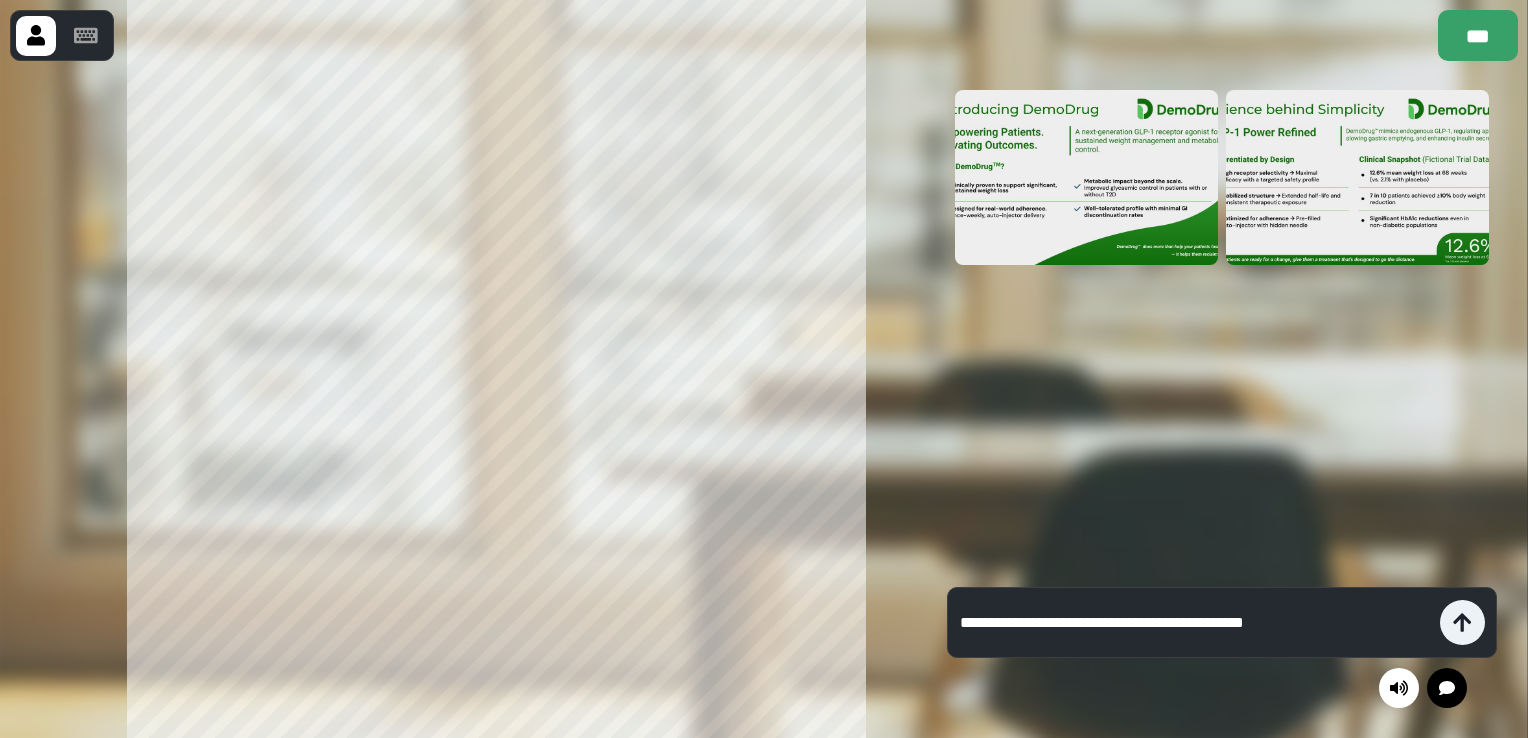 click on "**********" at bounding box center [1194, 623] 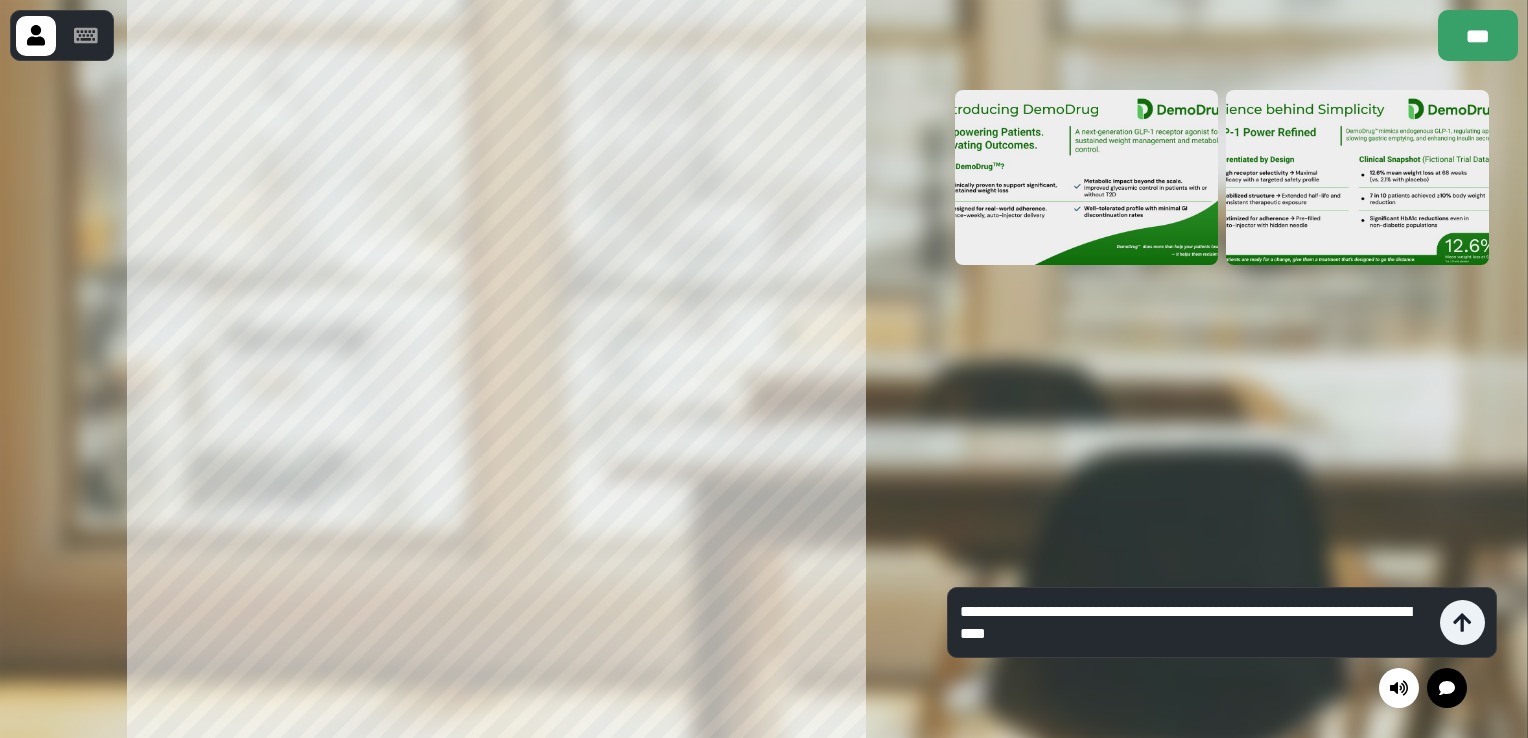 drag, startPoint x: 1151, startPoint y: 636, endPoint x: 1194, endPoint y: 606, distance: 52.43091 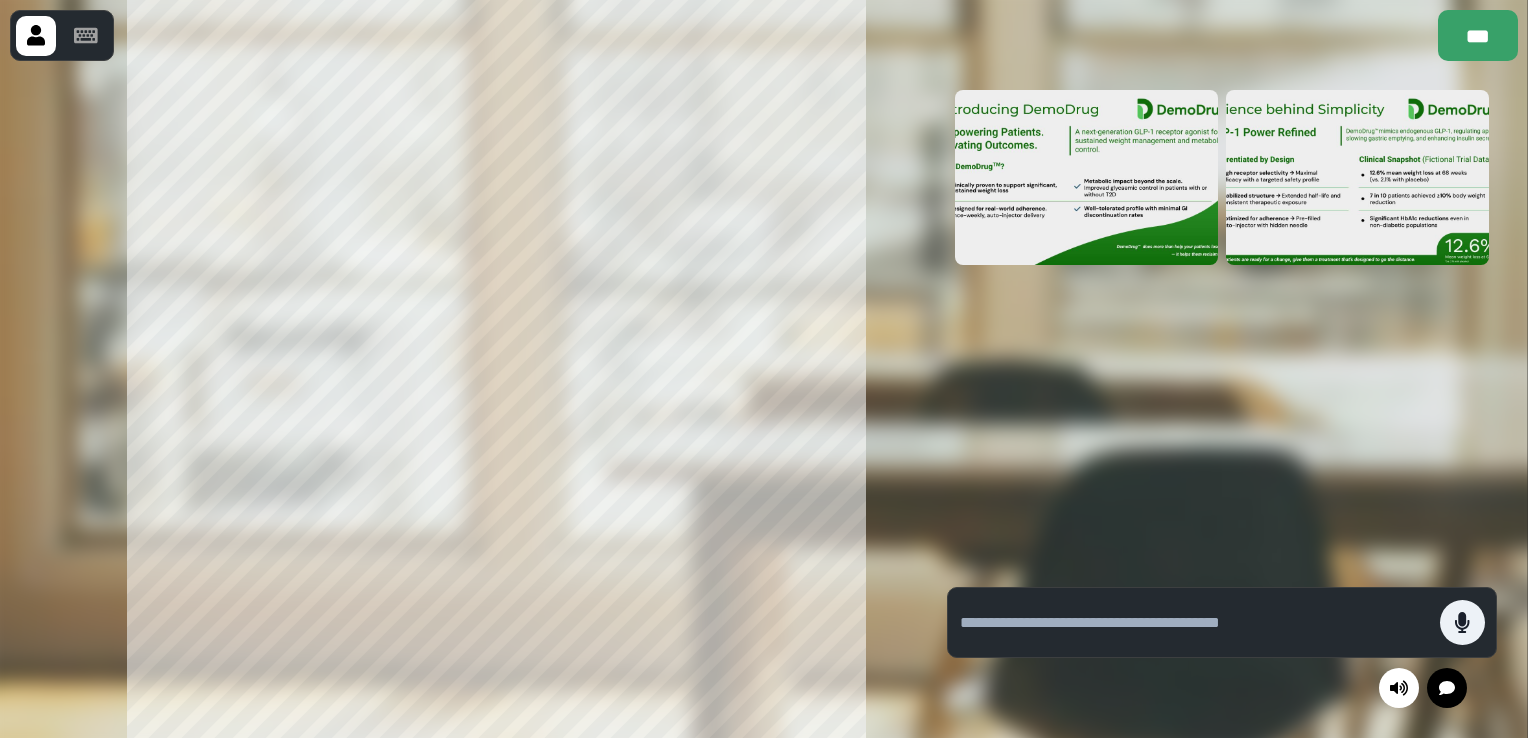 click at bounding box center [1199, 622] 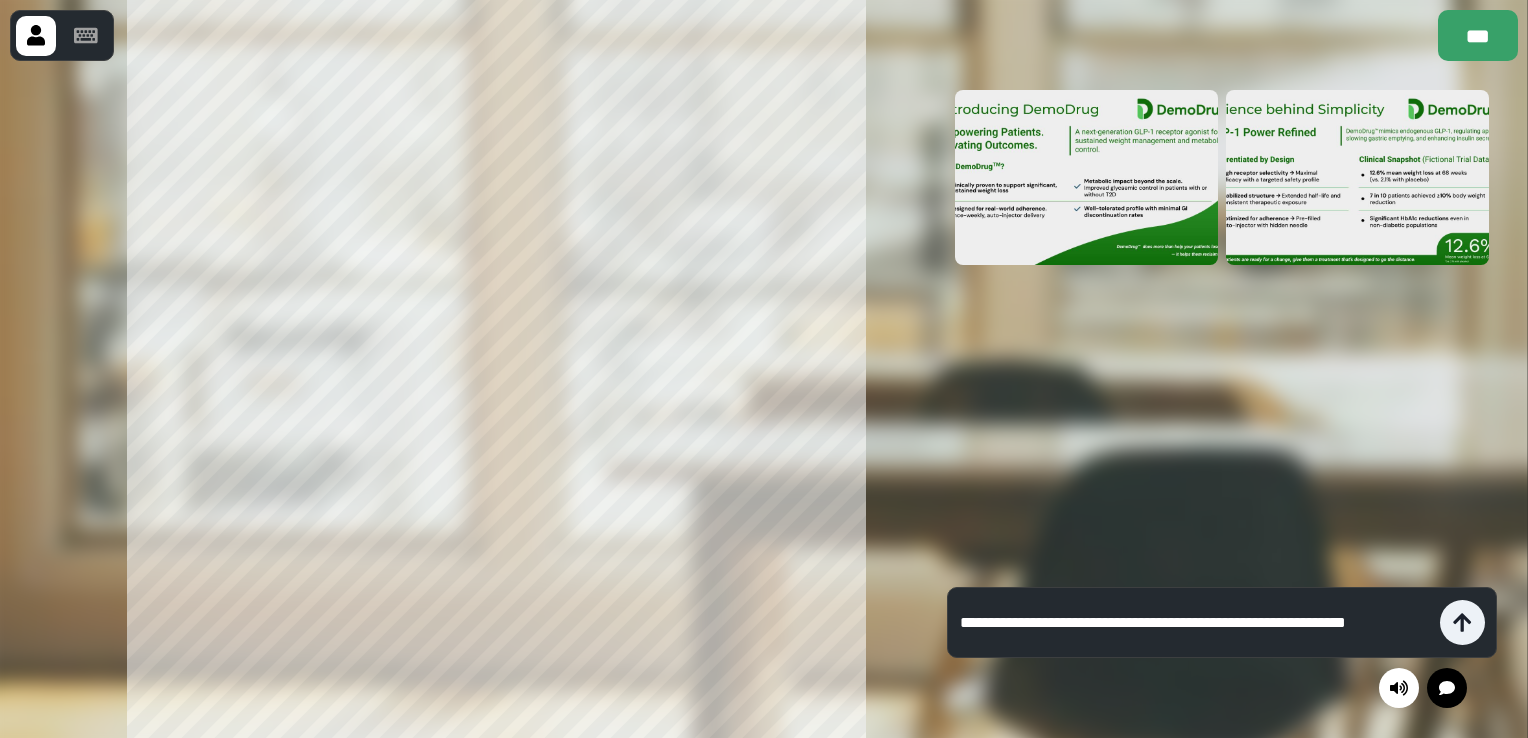 type on "**********" 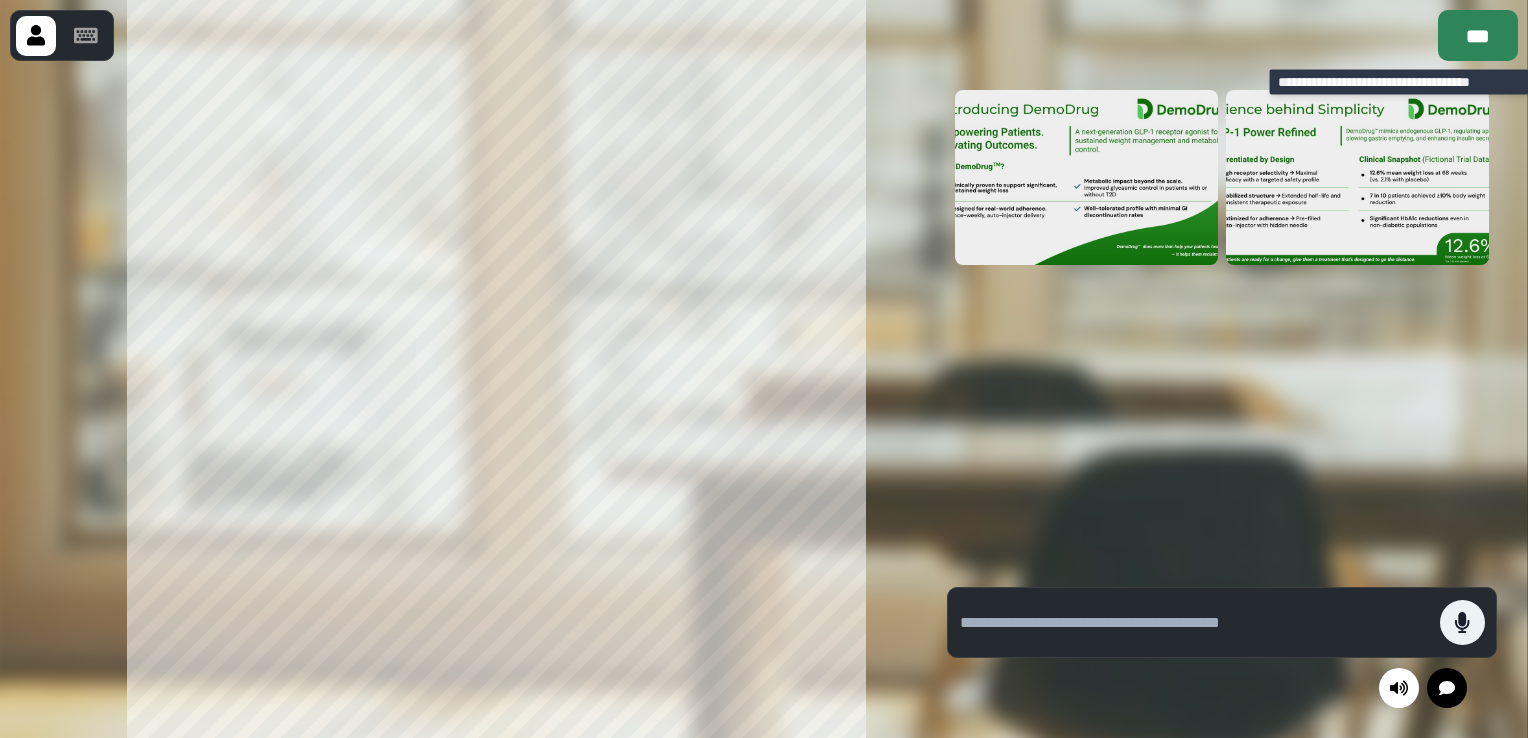 click on "***" at bounding box center [1478, 35] 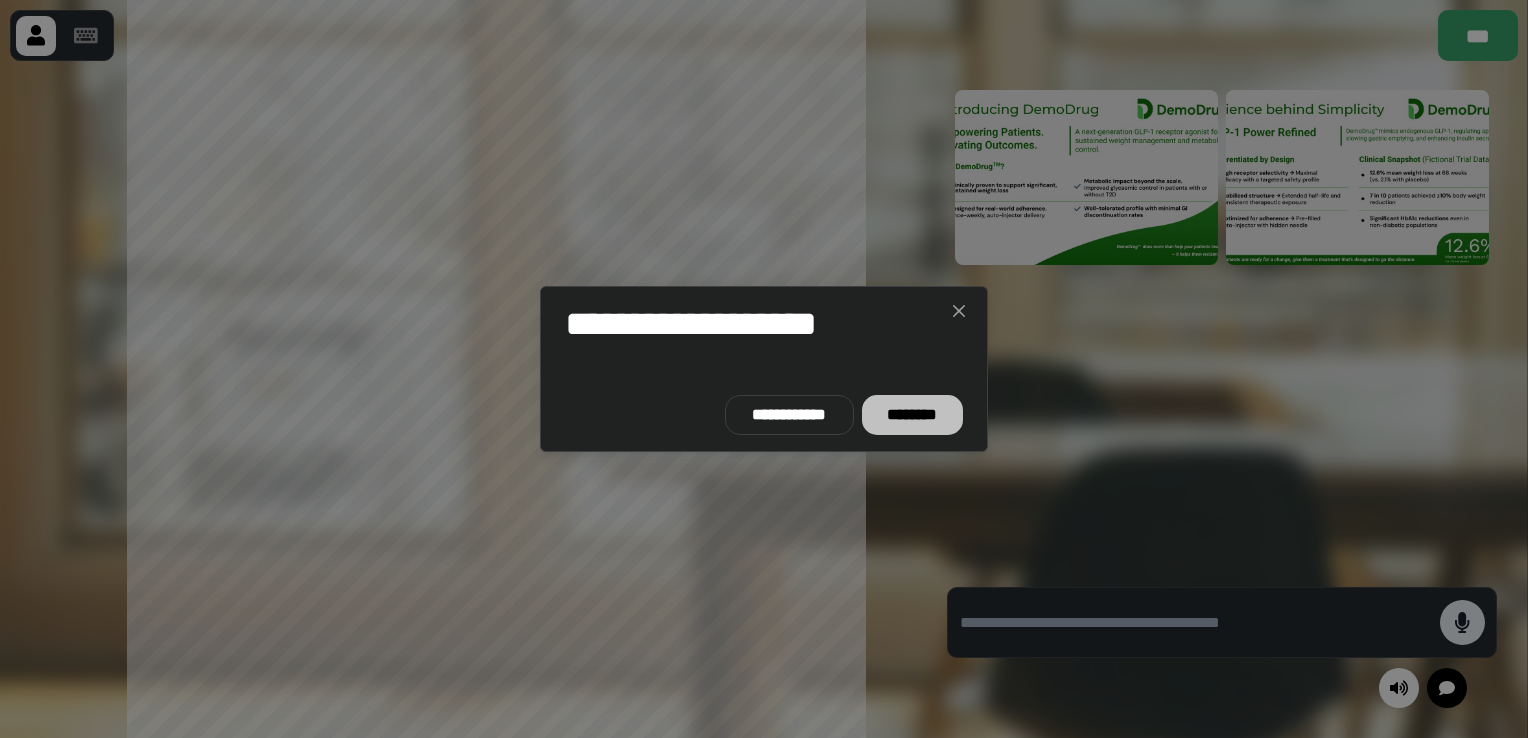 click on "********" at bounding box center (912, 415) 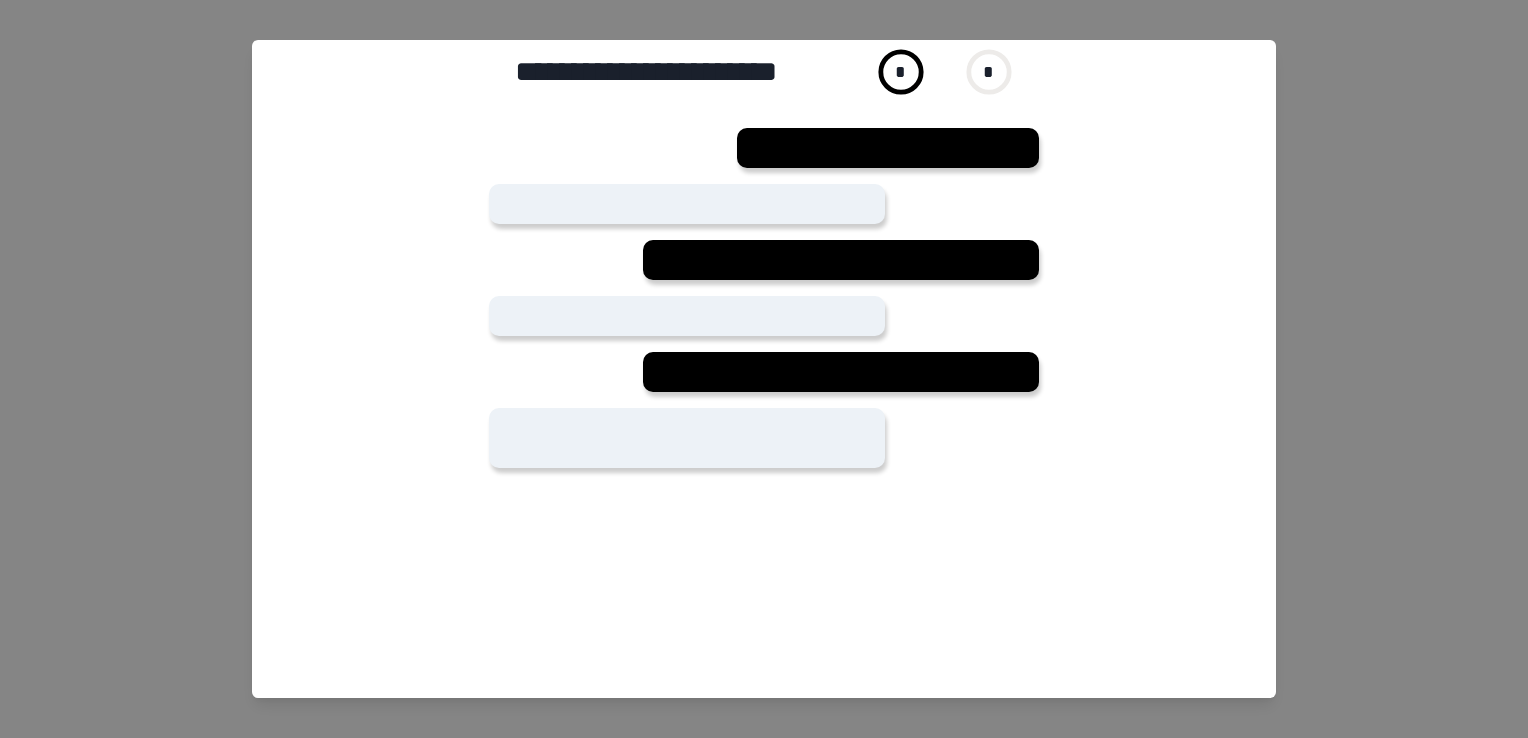 scroll, scrollTop: 695, scrollLeft: 0, axis: vertical 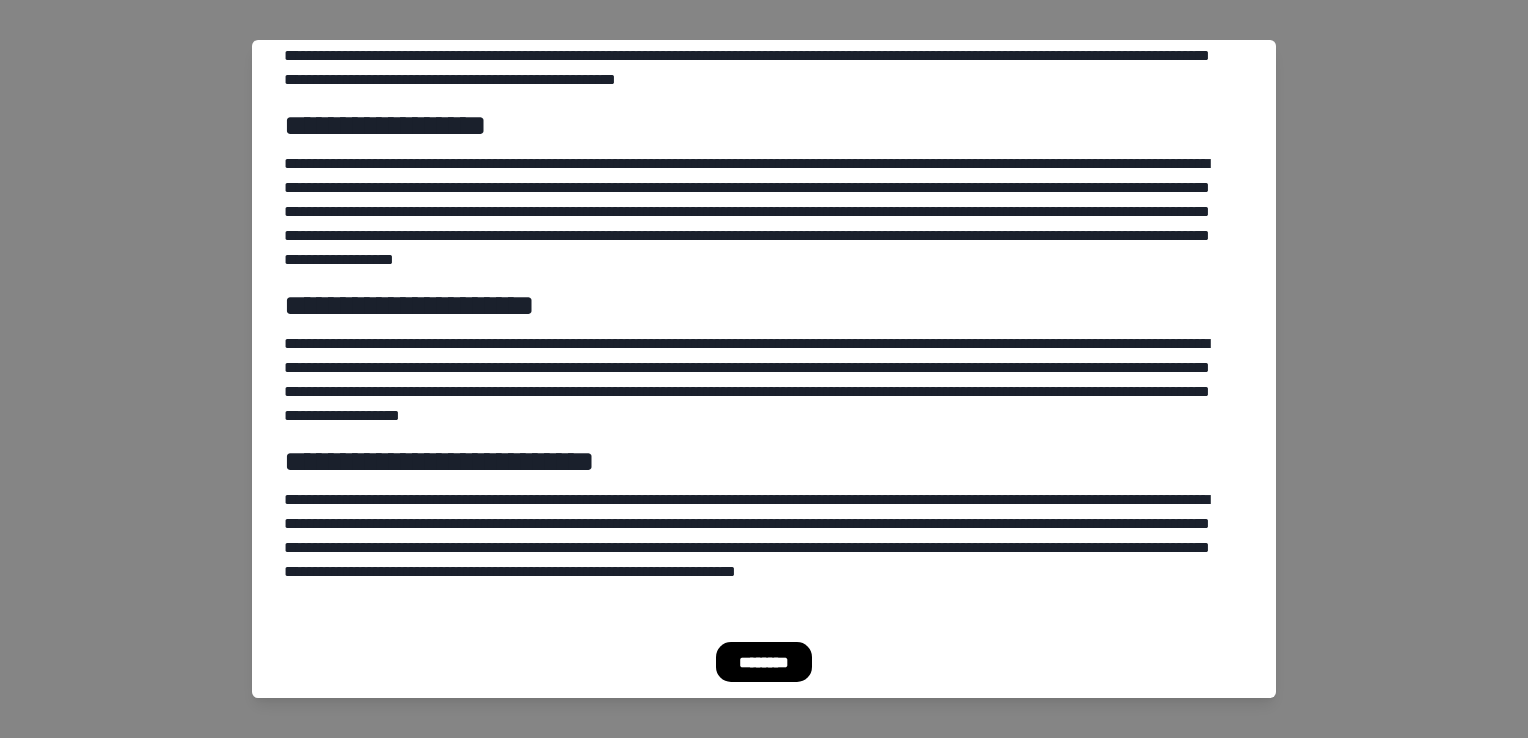 click on "********" at bounding box center (764, 662) 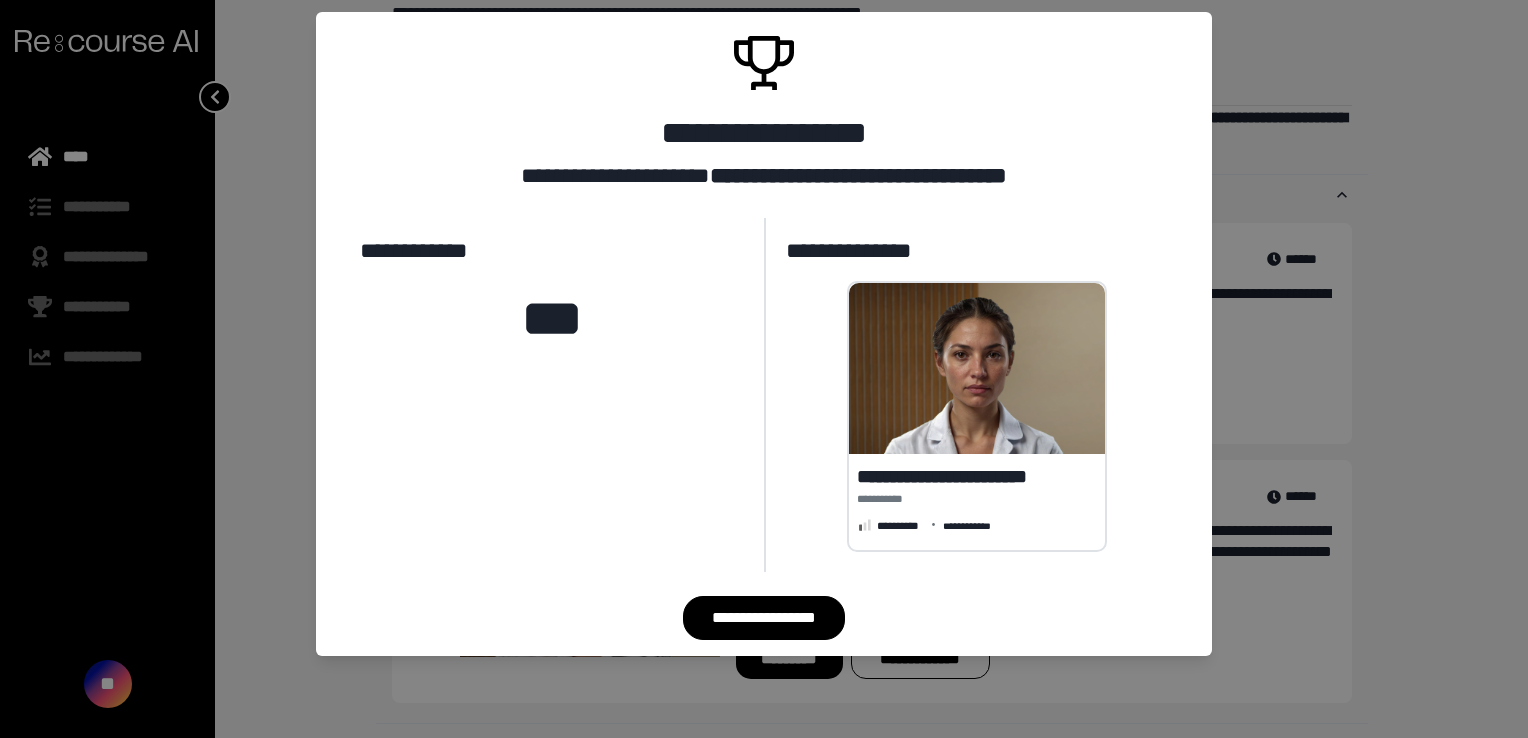 click on "**********" at bounding box center (764, 369) 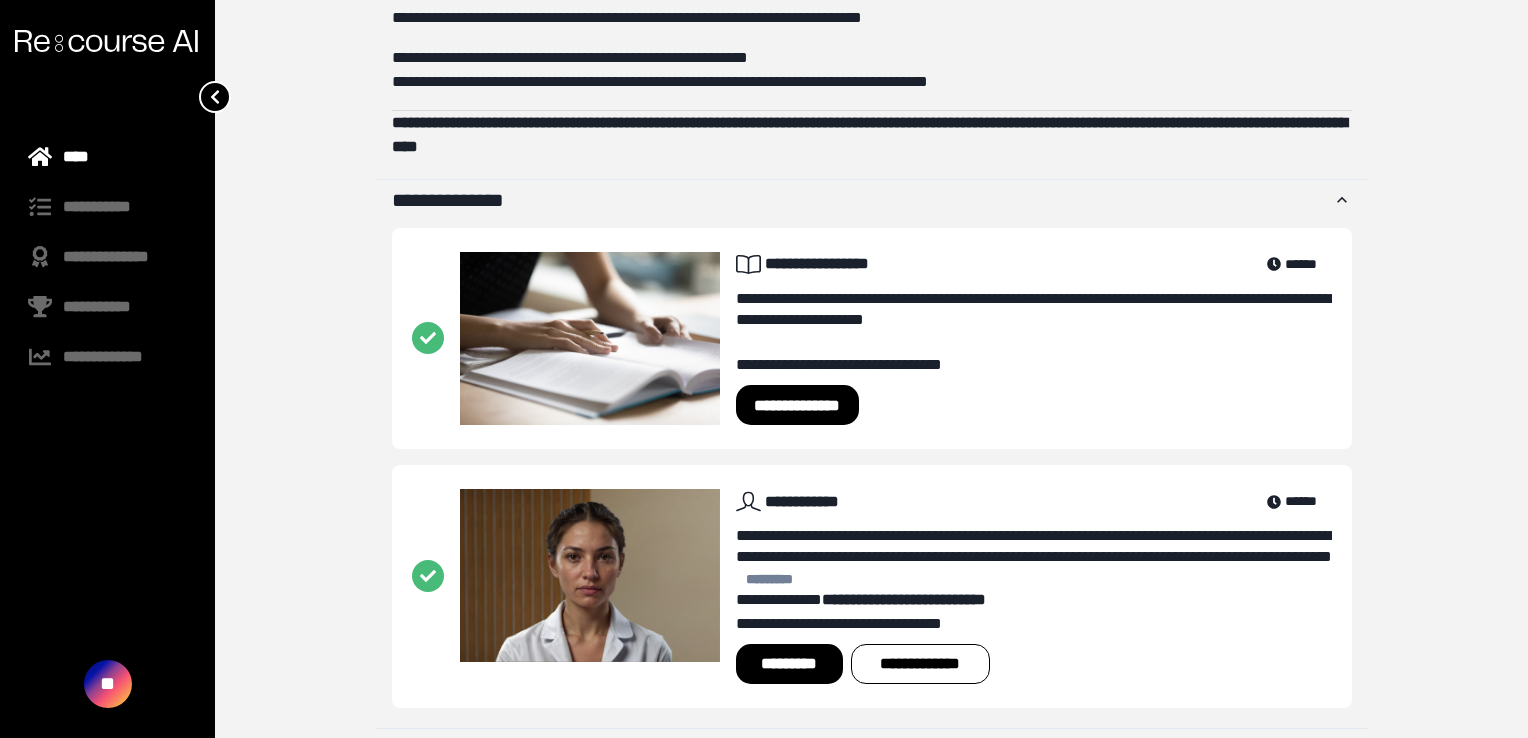 scroll, scrollTop: 716, scrollLeft: 0, axis: vertical 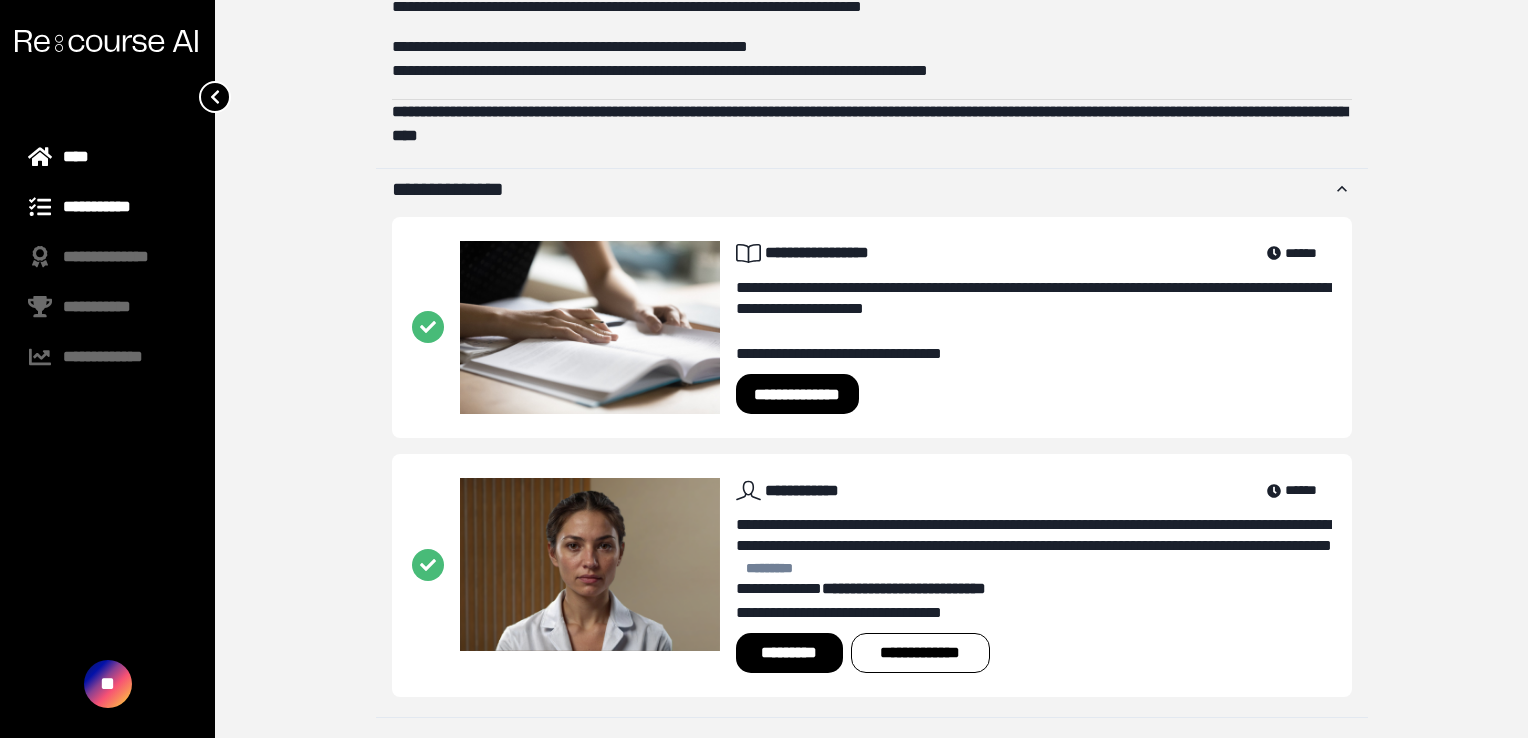 click on "**********" at bounding box center (107, 207) 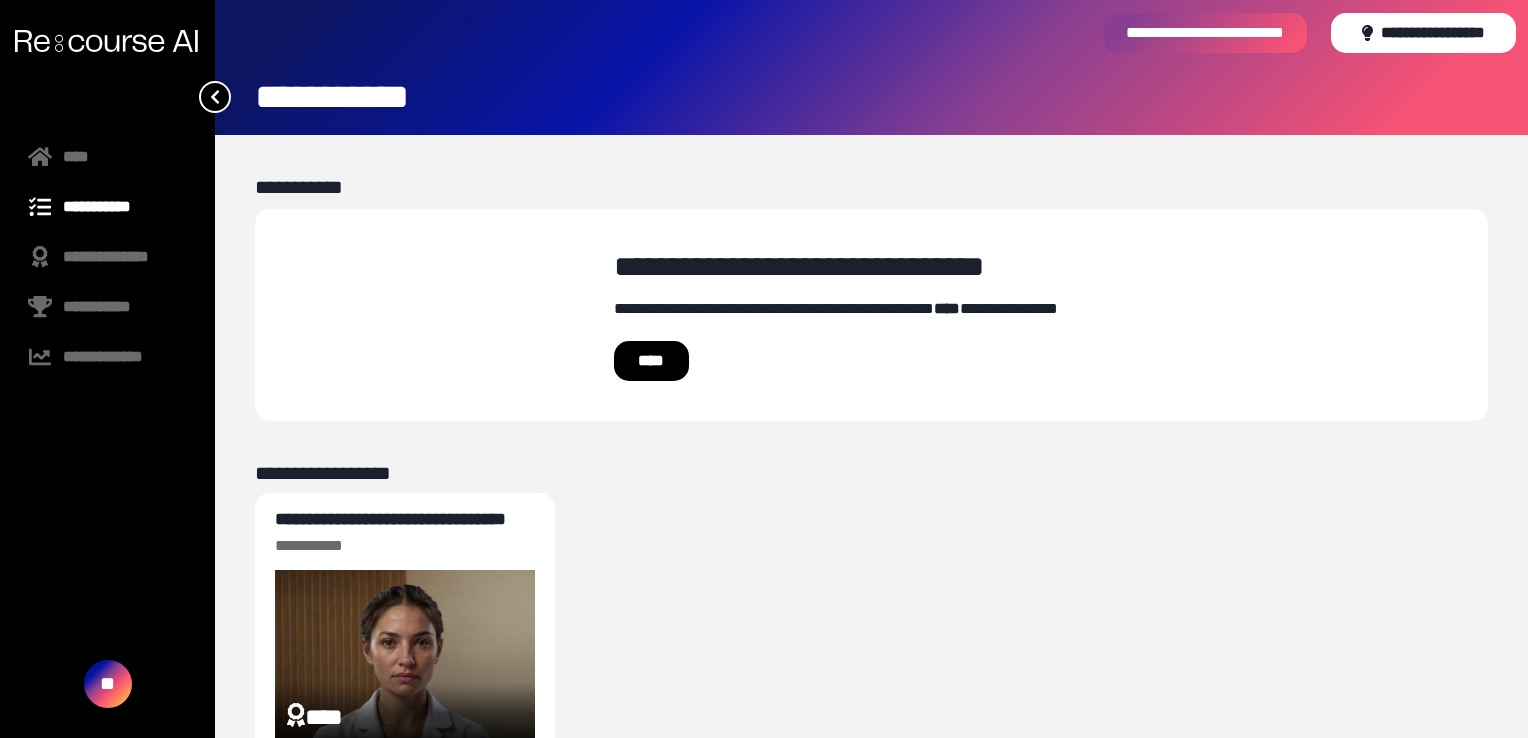 scroll, scrollTop: 74, scrollLeft: 0, axis: vertical 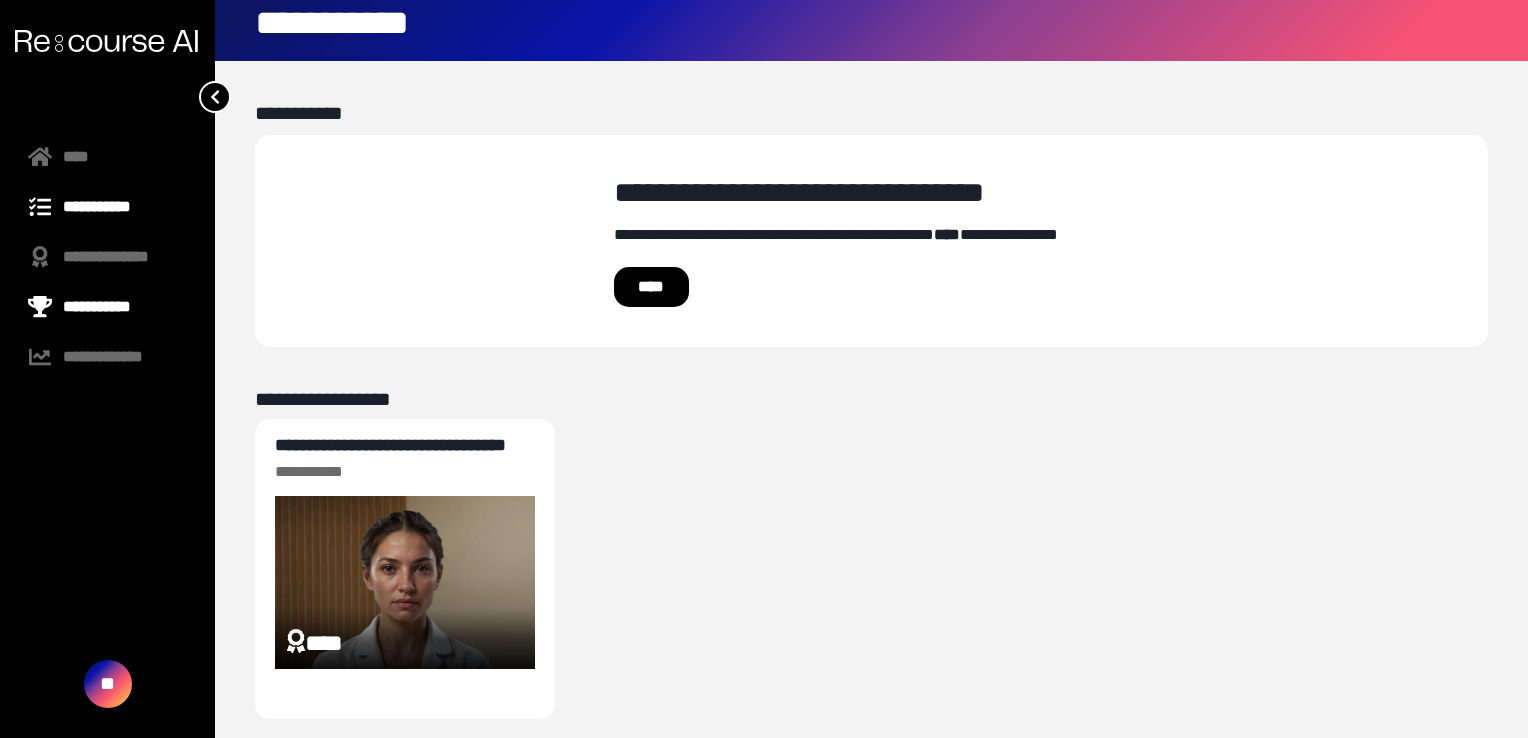 click on "**********" at bounding box center (107, 307) 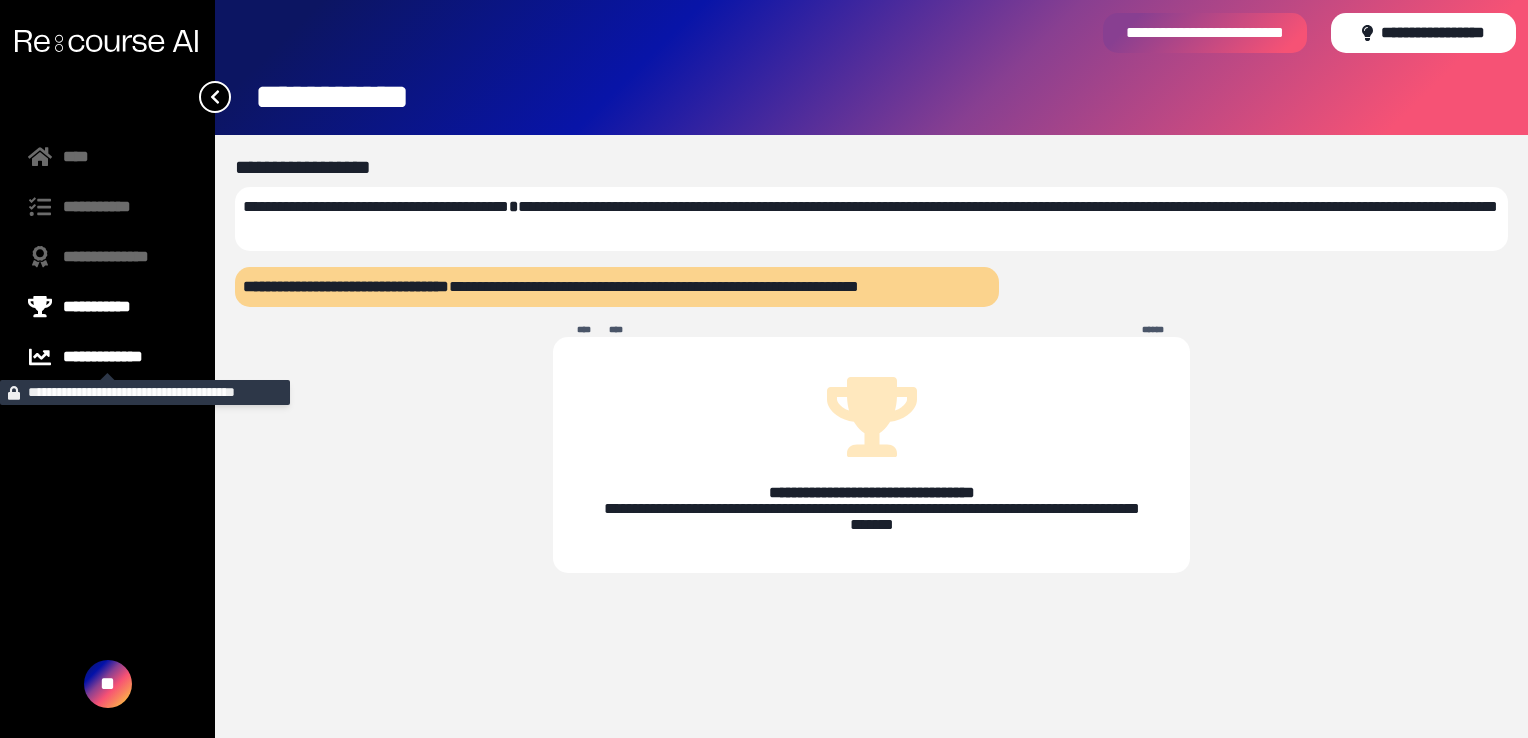 click on "**********" at bounding box center [107, 357] 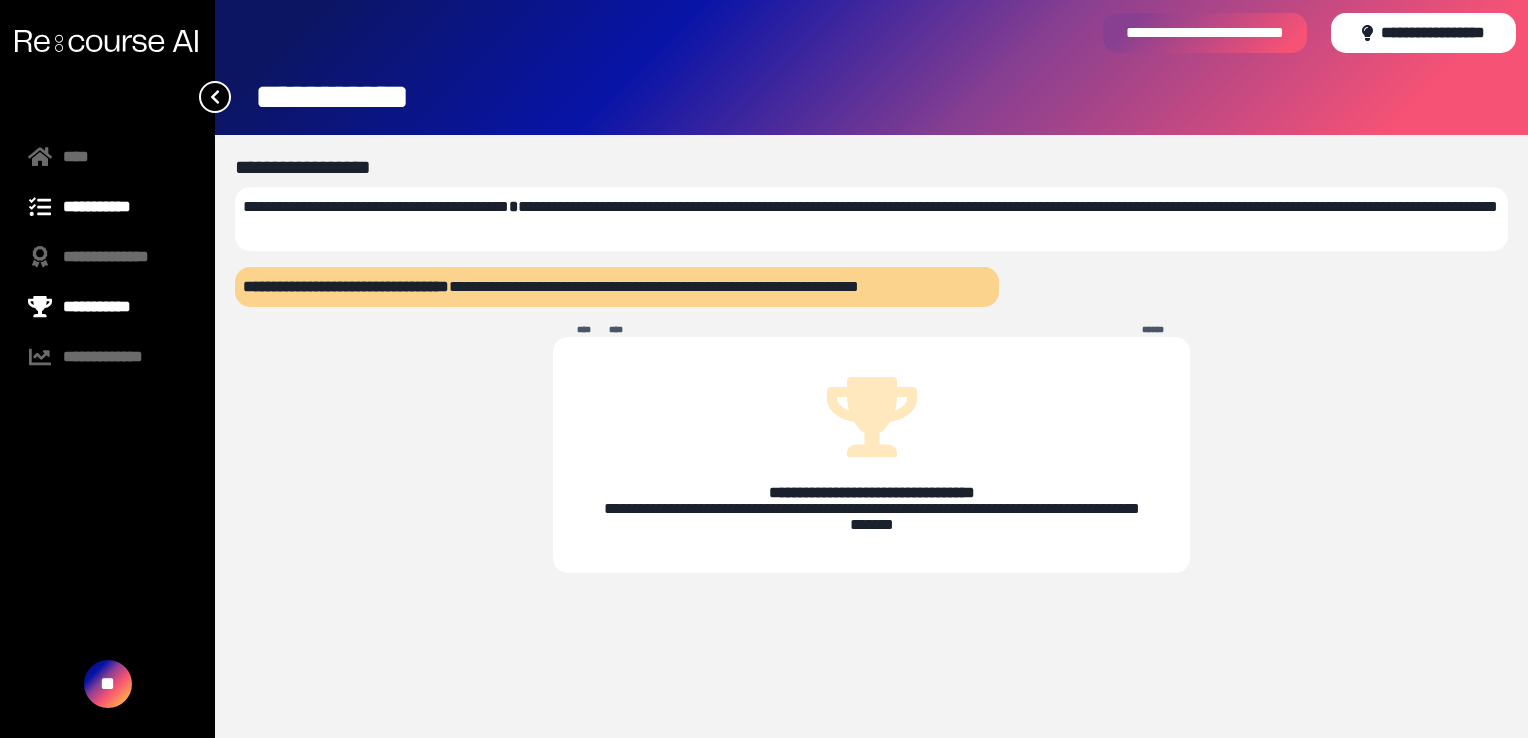 click on "**********" at bounding box center [107, 207] 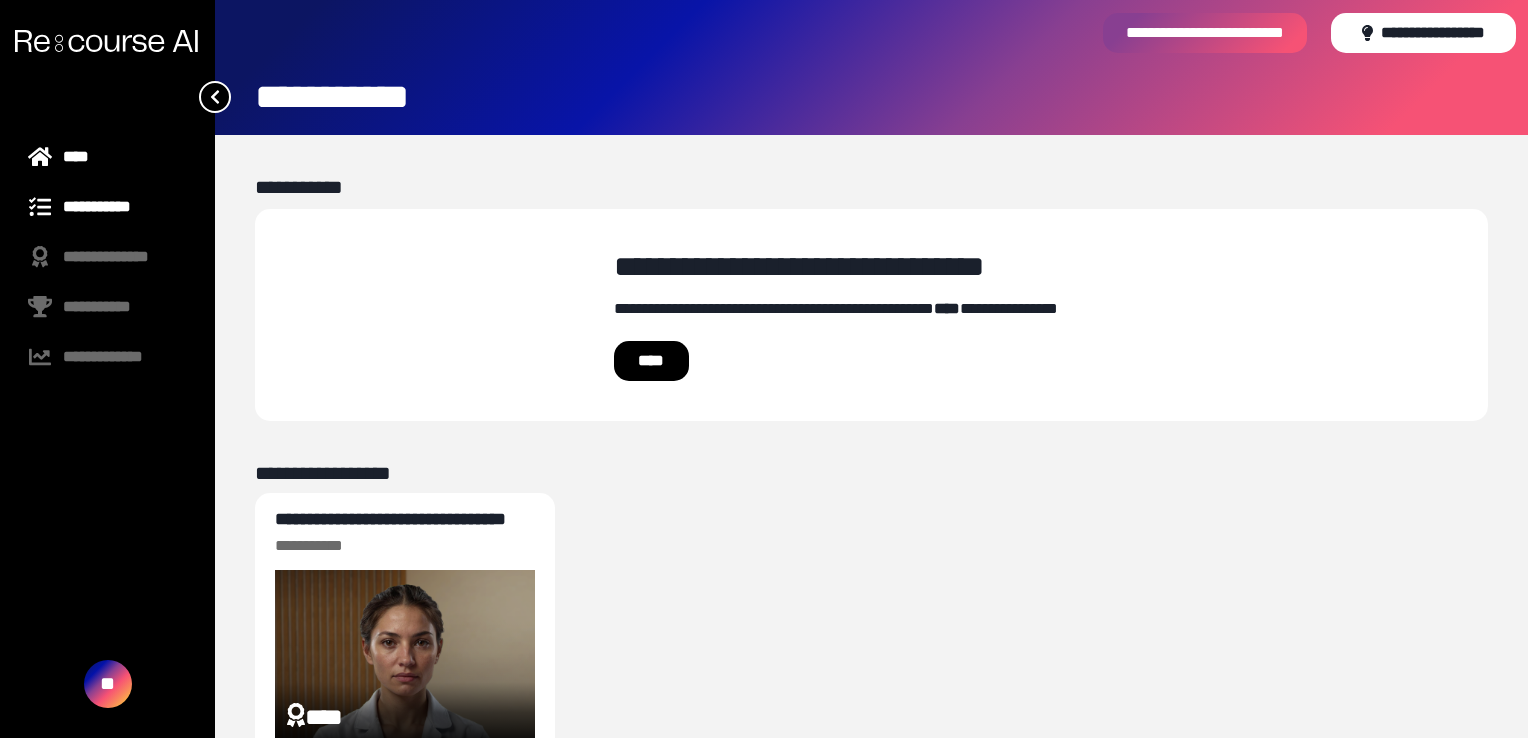 click on "****" at bounding box center (107, 157) 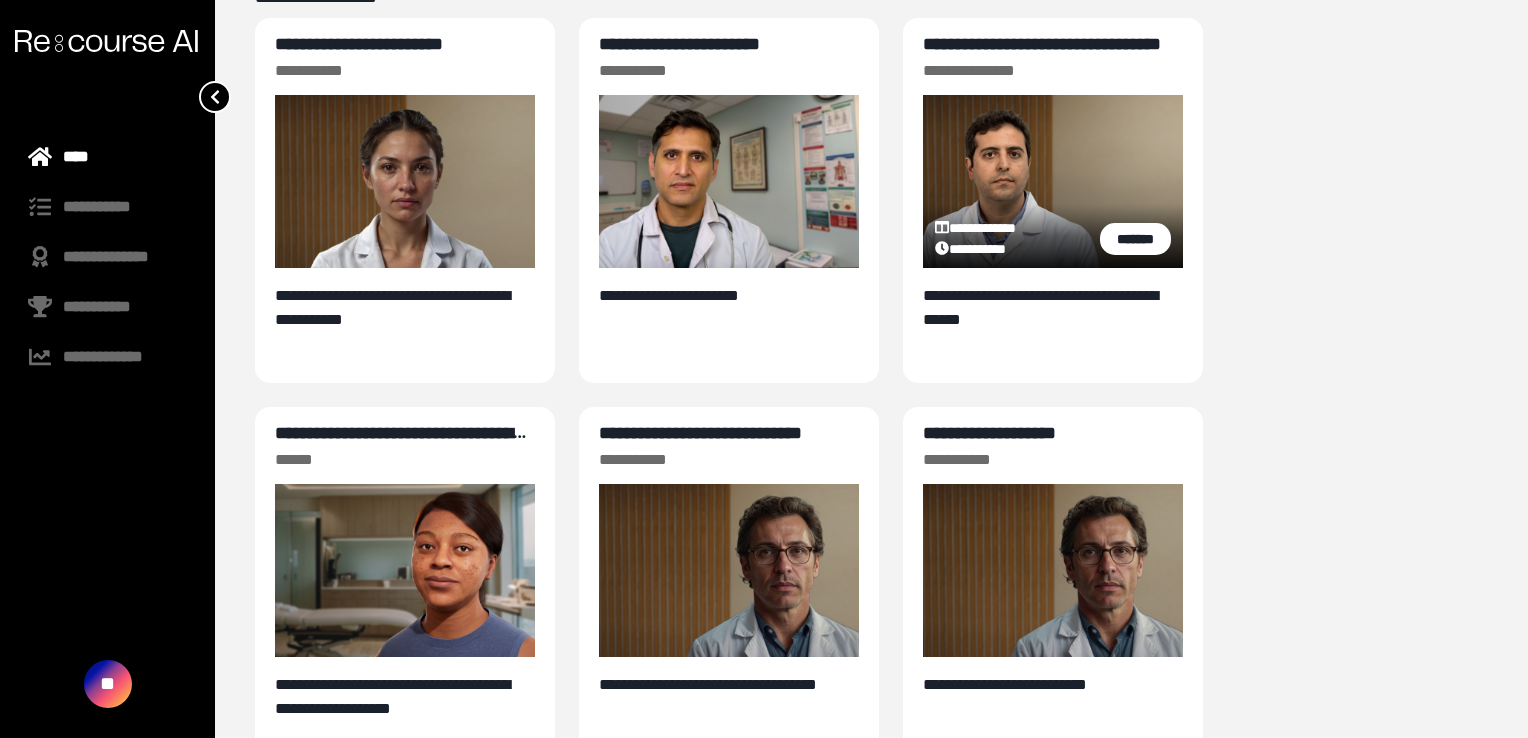 scroll, scrollTop: 188, scrollLeft: 0, axis: vertical 